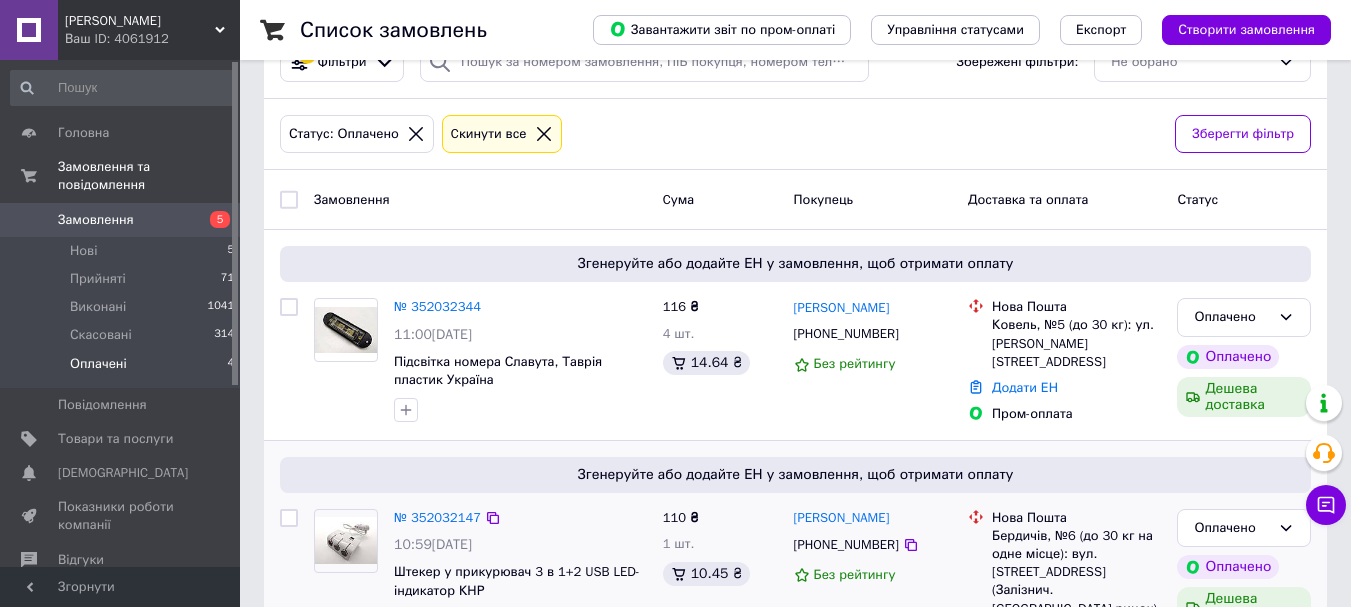 scroll, scrollTop: 166, scrollLeft: 0, axis: vertical 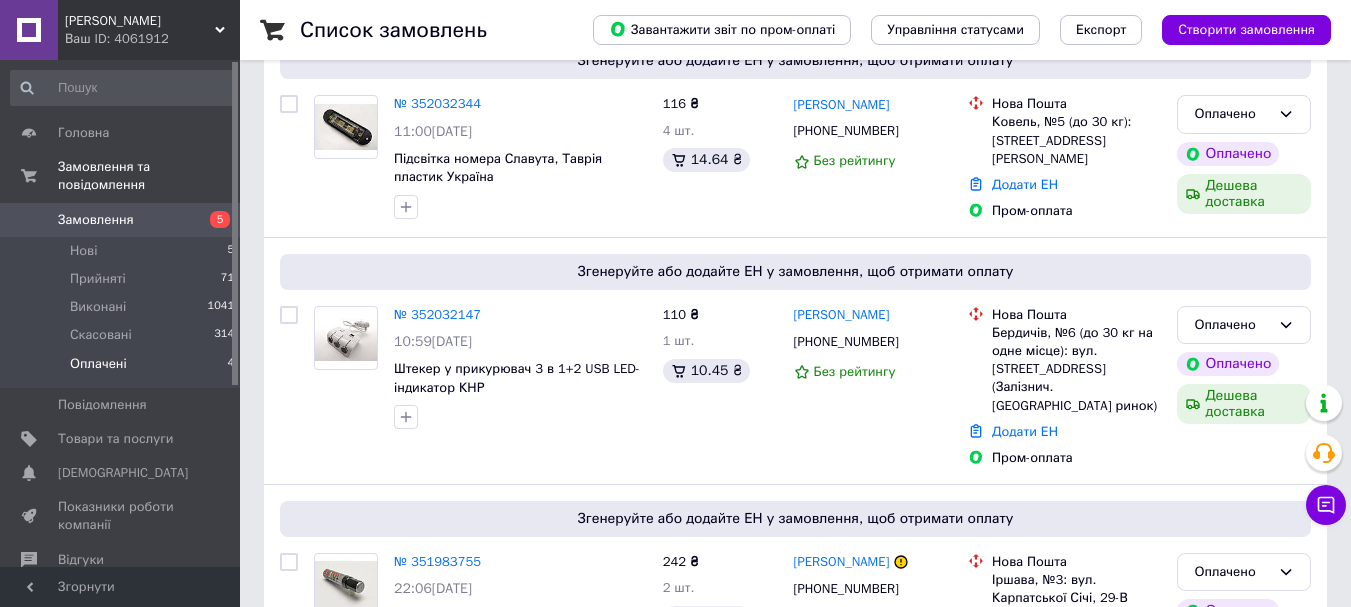 click on "Оплачені" at bounding box center (98, 364) 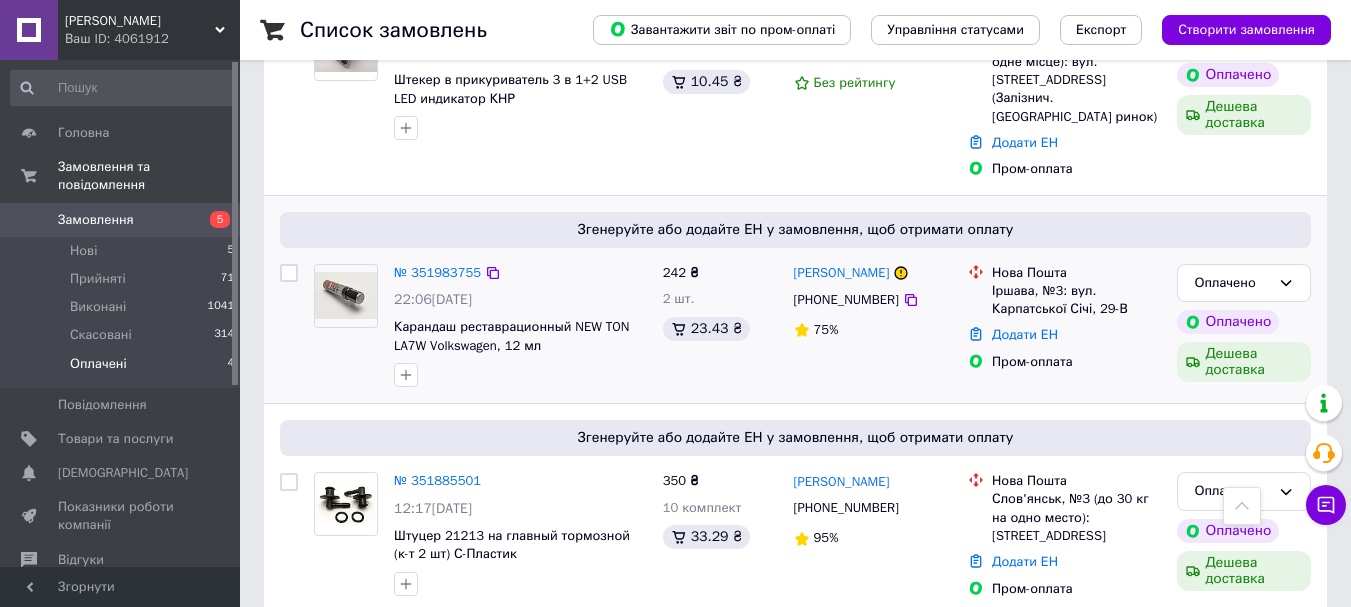 scroll, scrollTop: 560, scrollLeft: 0, axis: vertical 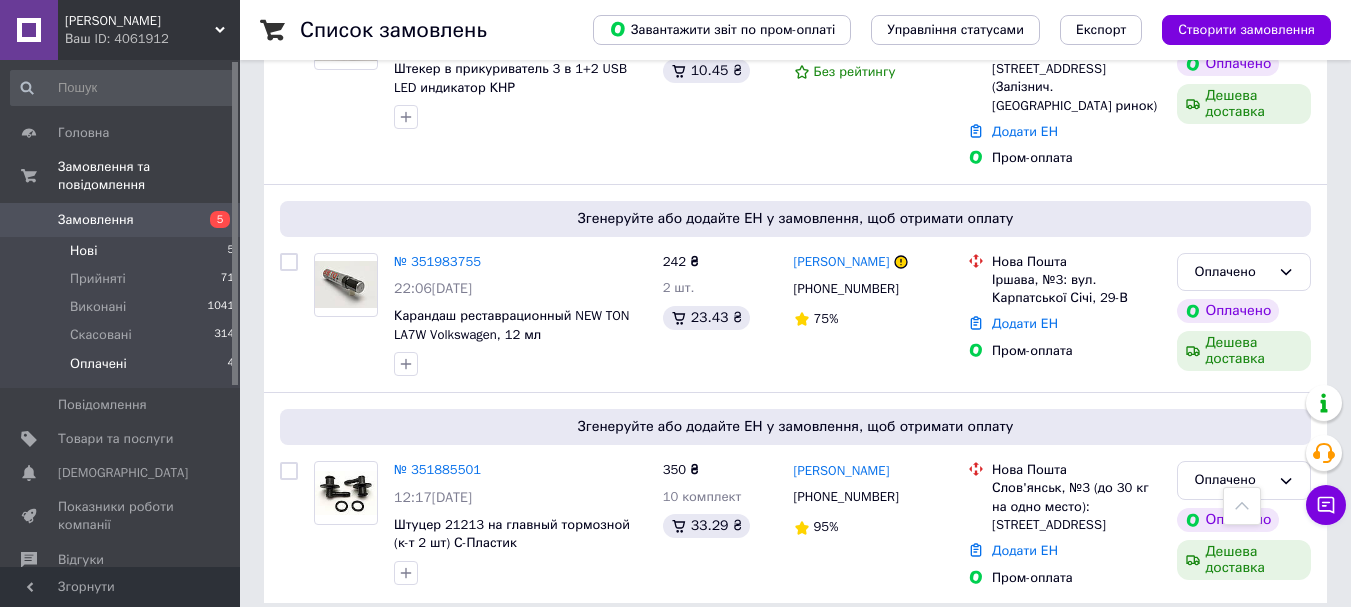 click on "Нові" at bounding box center (83, 251) 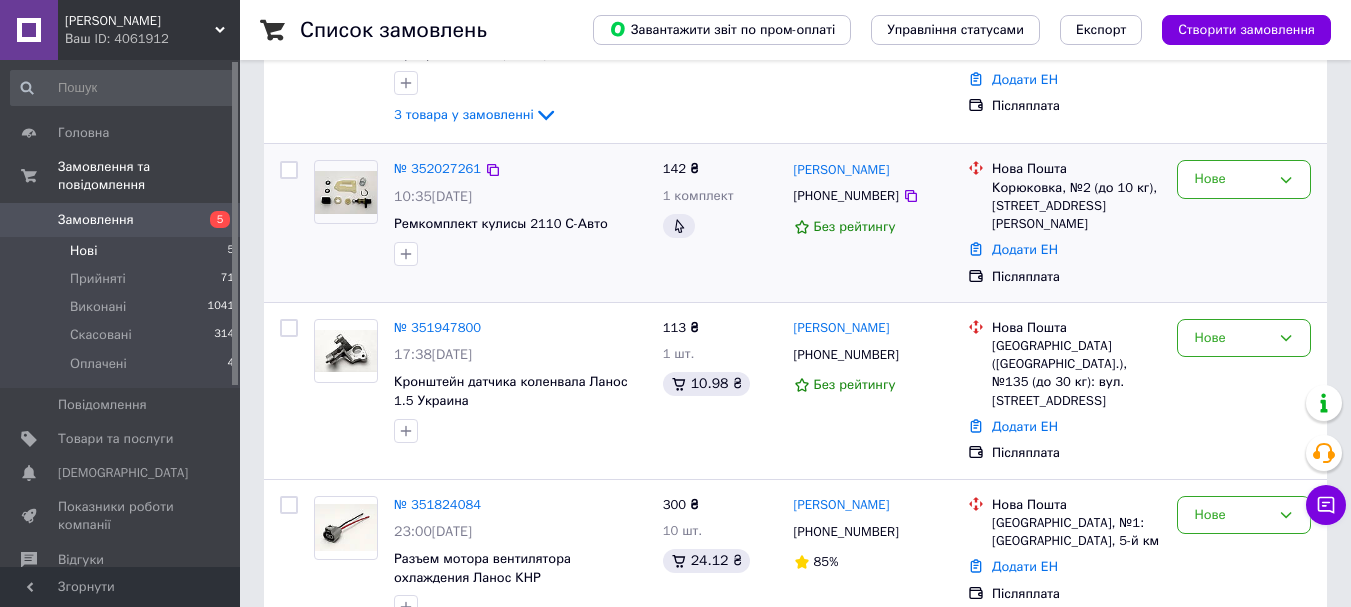 scroll, scrollTop: 500, scrollLeft: 0, axis: vertical 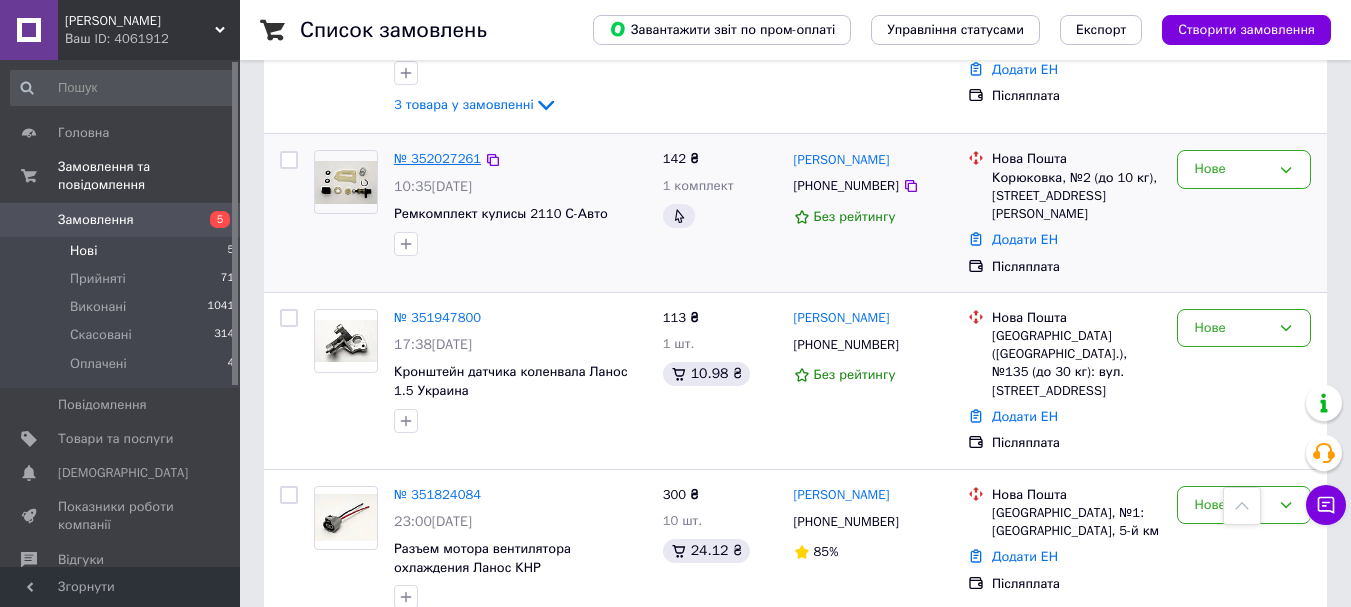 click on "№ 352027261" at bounding box center [437, 158] 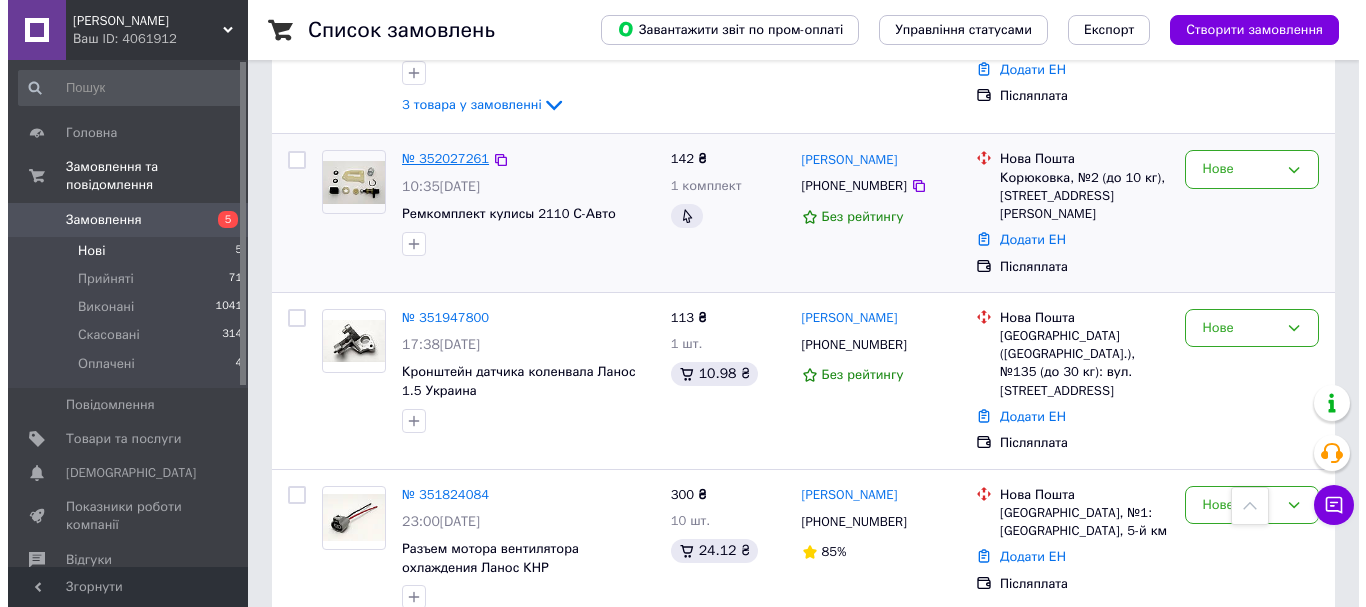 scroll, scrollTop: 0, scrollLeft: 0, axis: both 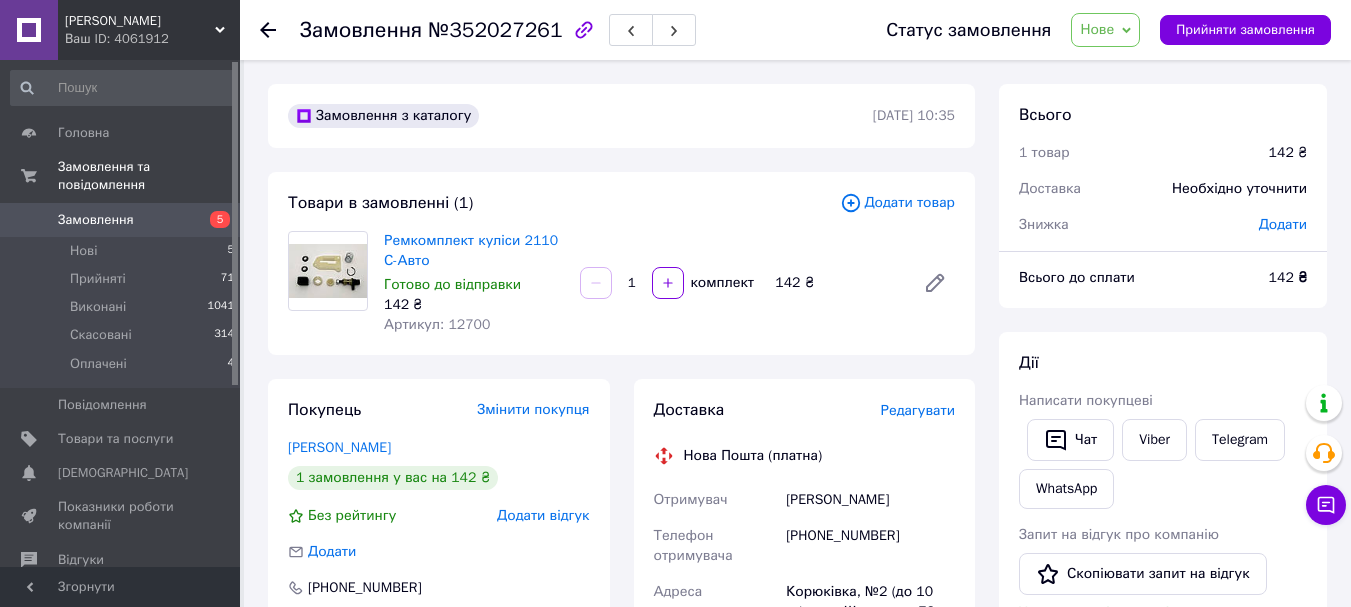click on "Редагувати" at bounding box center [918, 410] 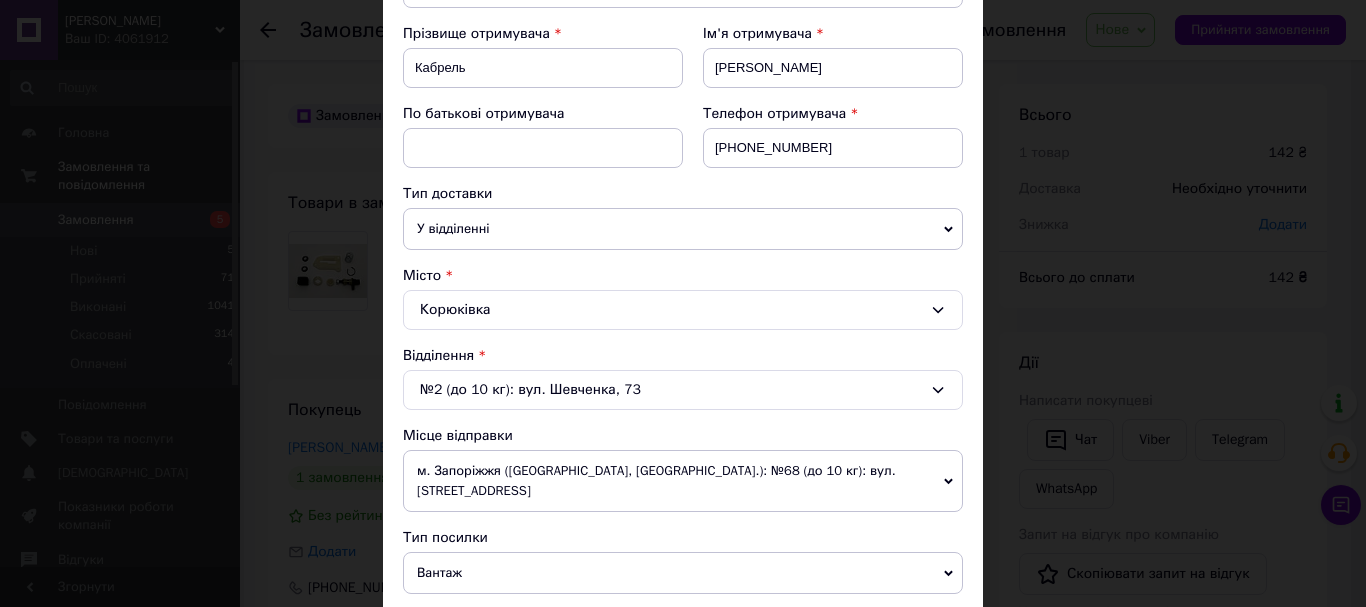 scroll, scrollTop: 400, scrollLeft: 0, axis: vertical 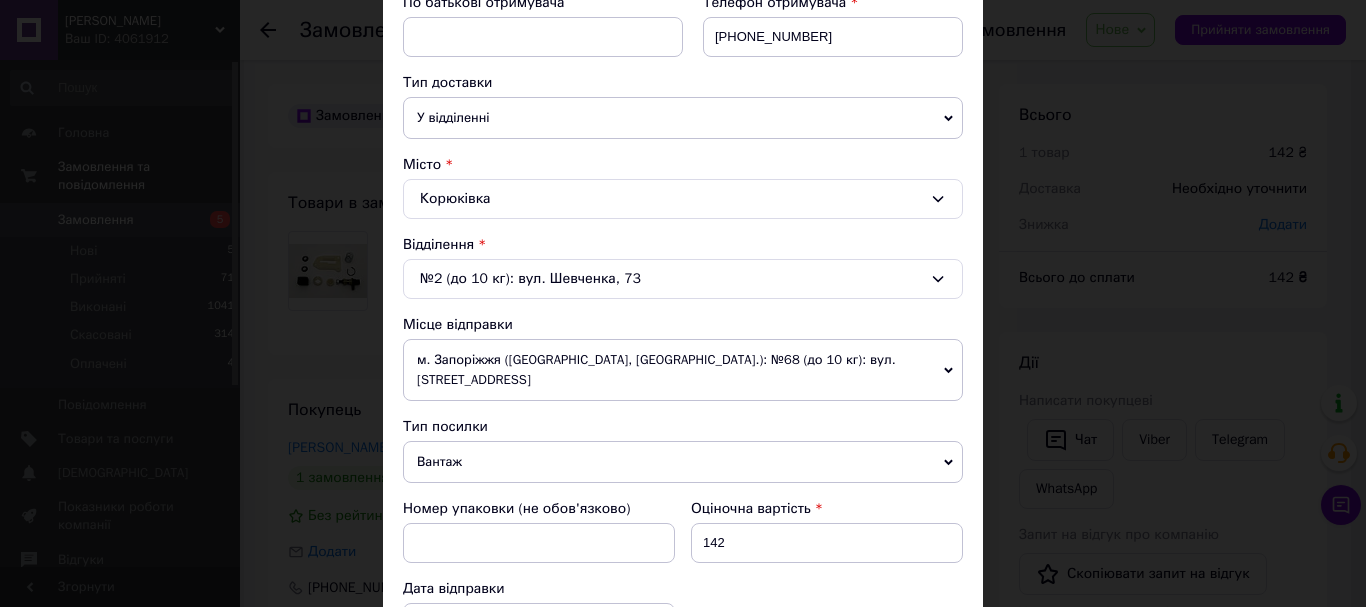 click on "Вантаж" at bounding box center (683, 462) 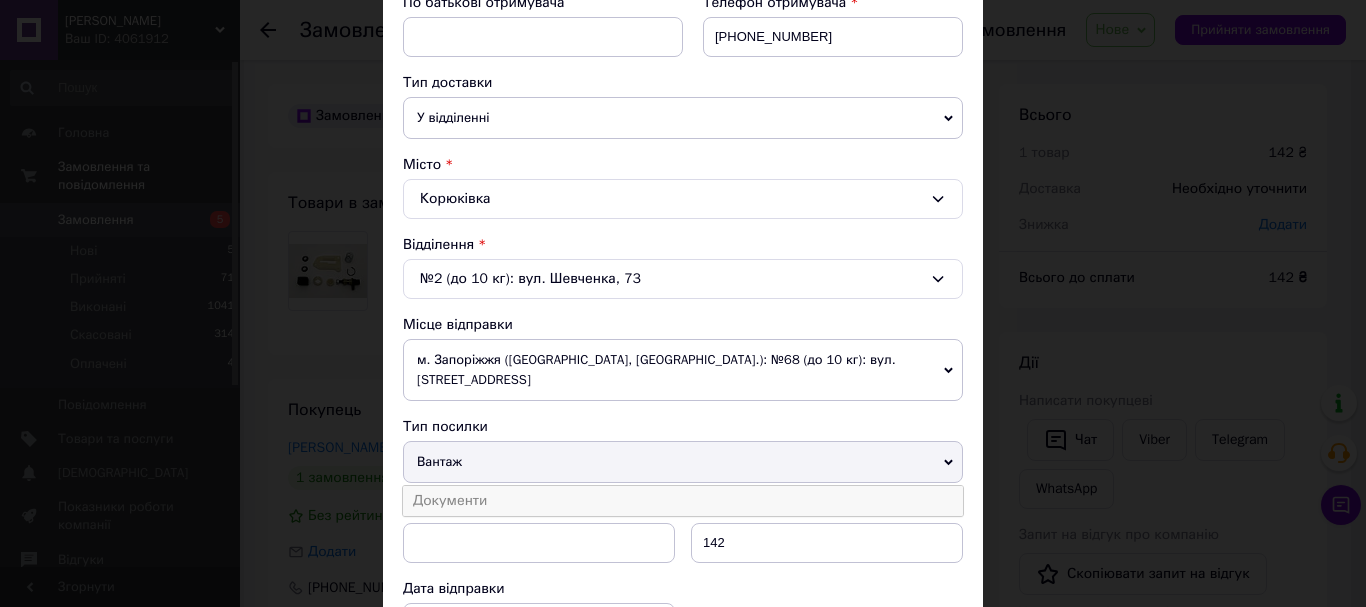 click on "Документи" at bounding box center [683, 501] 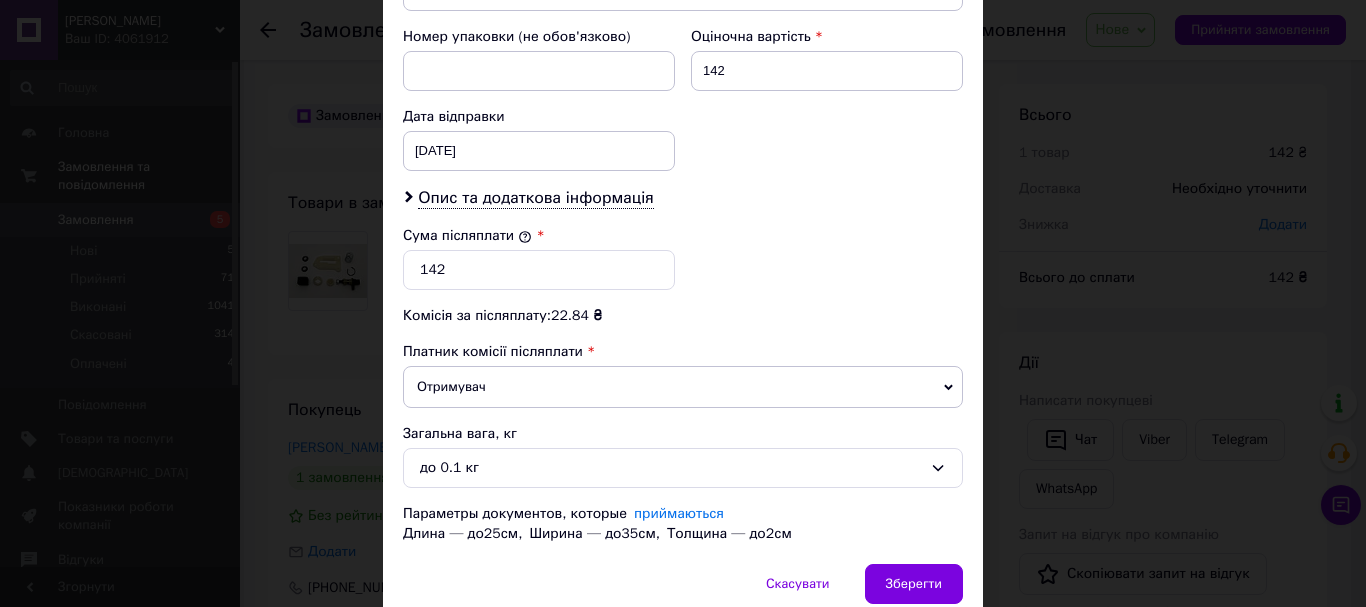 scroll, scrollTop: 900, scrollLeft: 0, axis: vertical 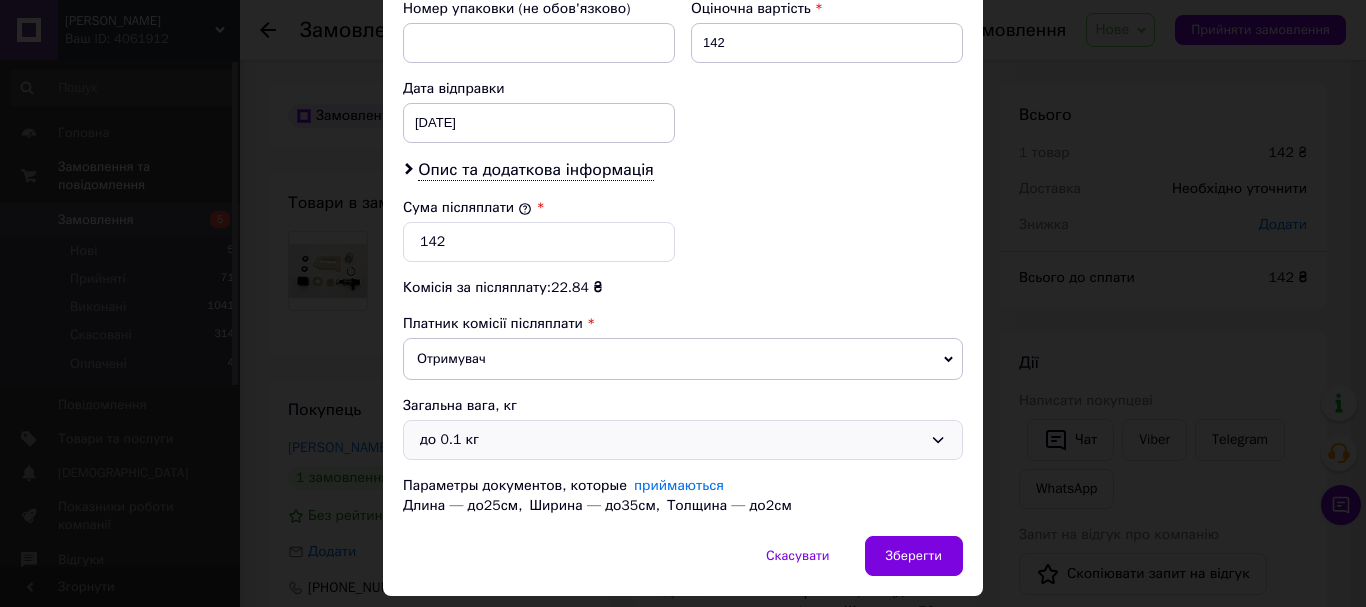 click on "до 0.1 кг" at bounding box center [671, 440] 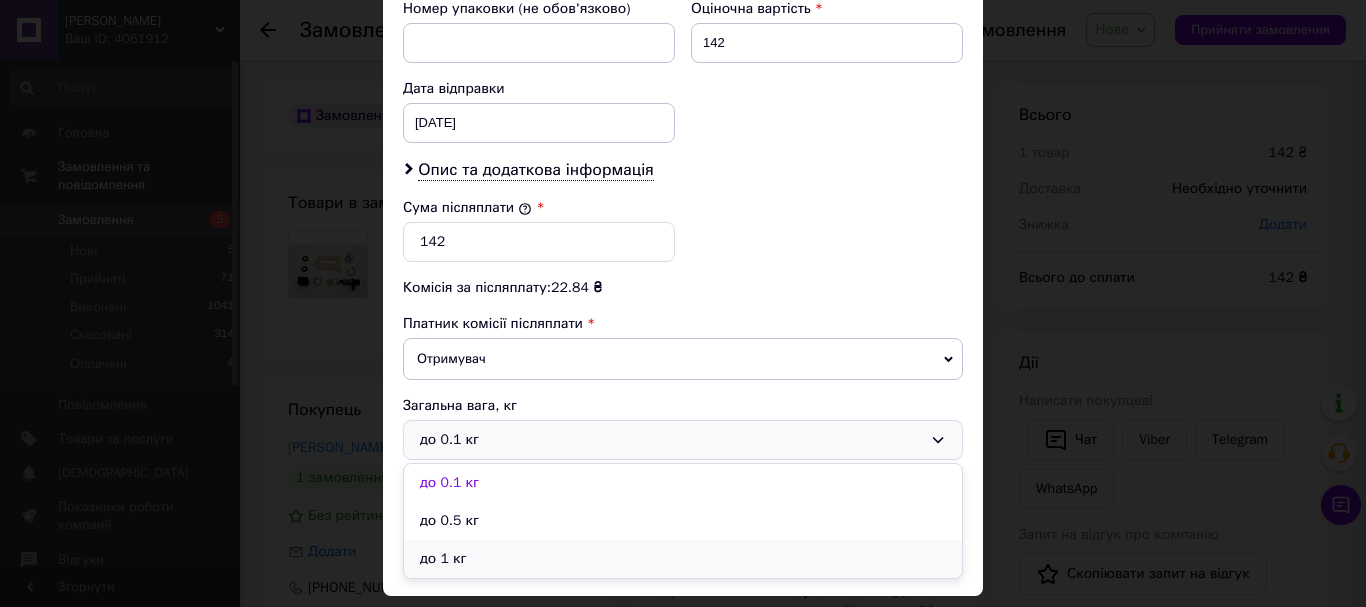 click on "до 1 кг" at bounding box center (683, 559) 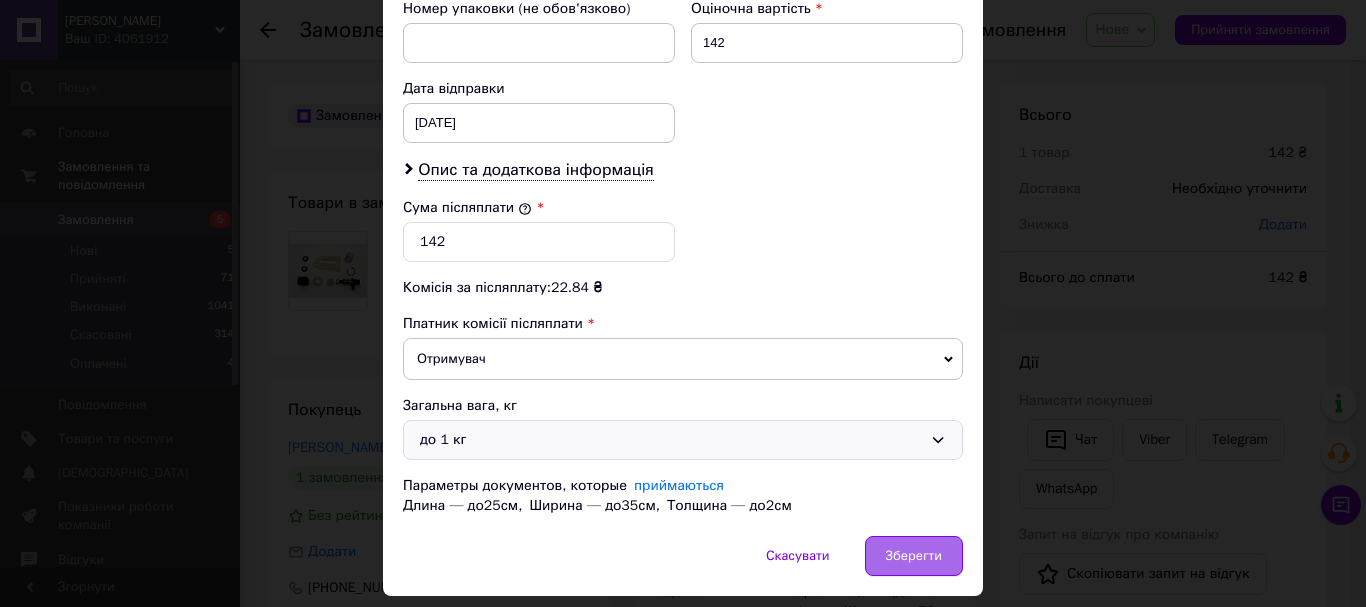 click on "Зберегти" at bounding box center (914, 556) 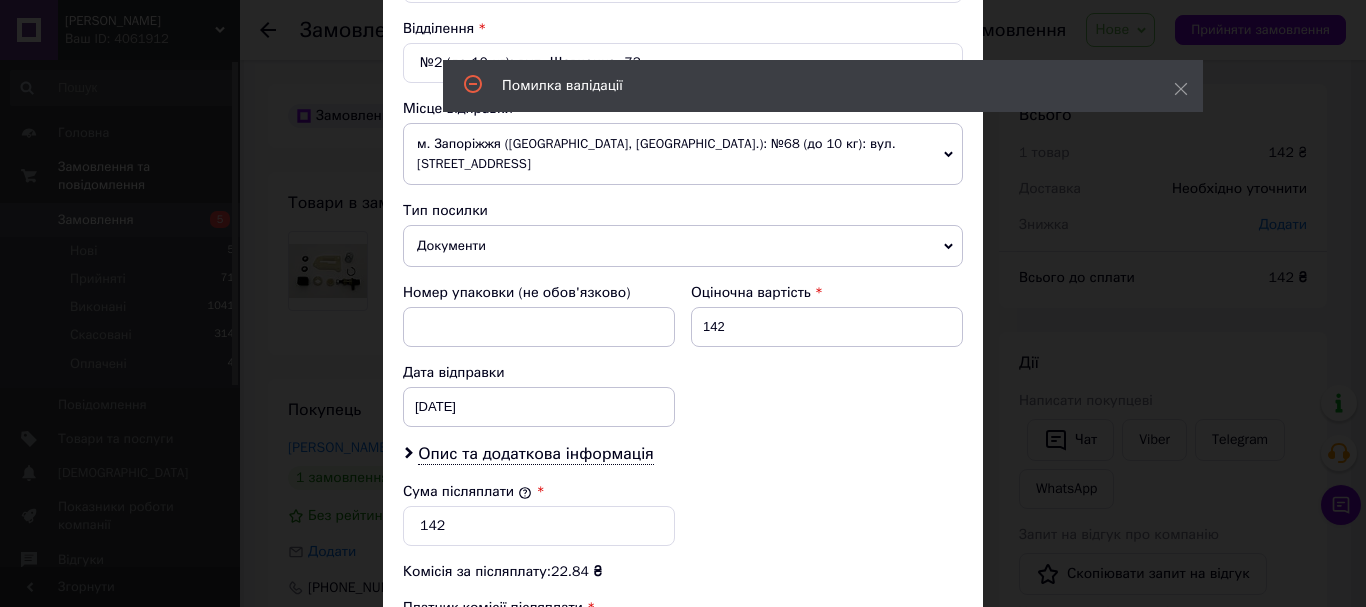 scroll, scrollTop: 600, scrollLeft: 0, axis: vertical 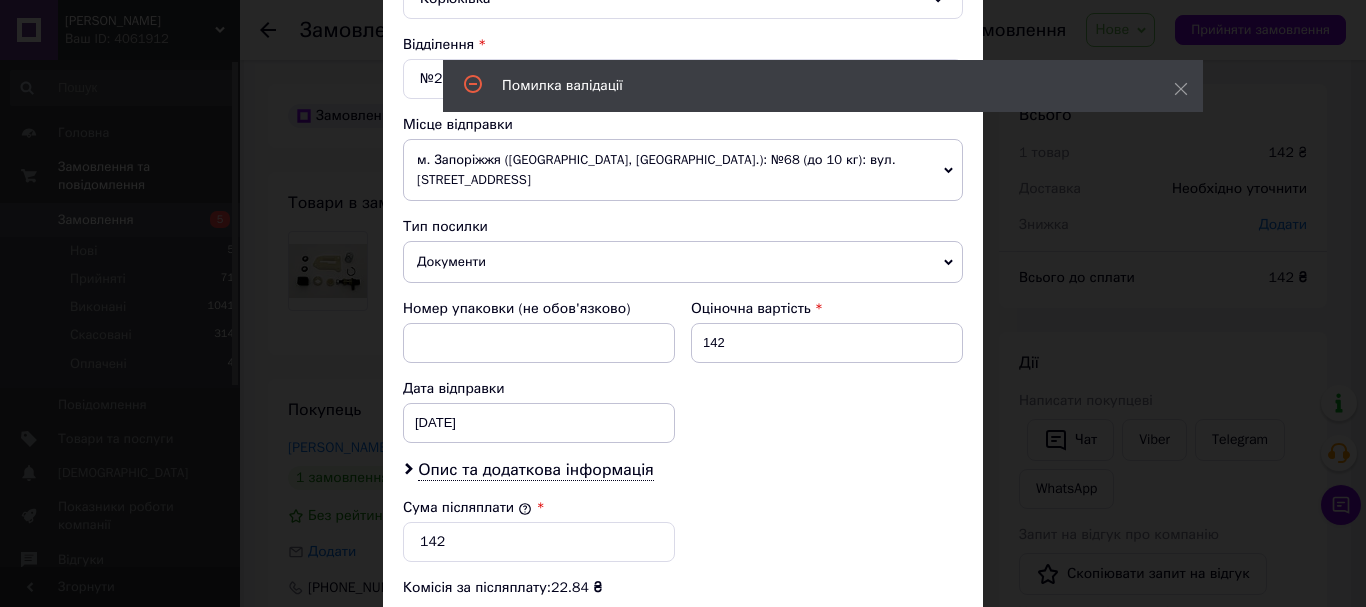 drag, startPoint x: 936, startPoint y: 254, endPoint x: 793, endPoint y: 279, distance: 145.16887 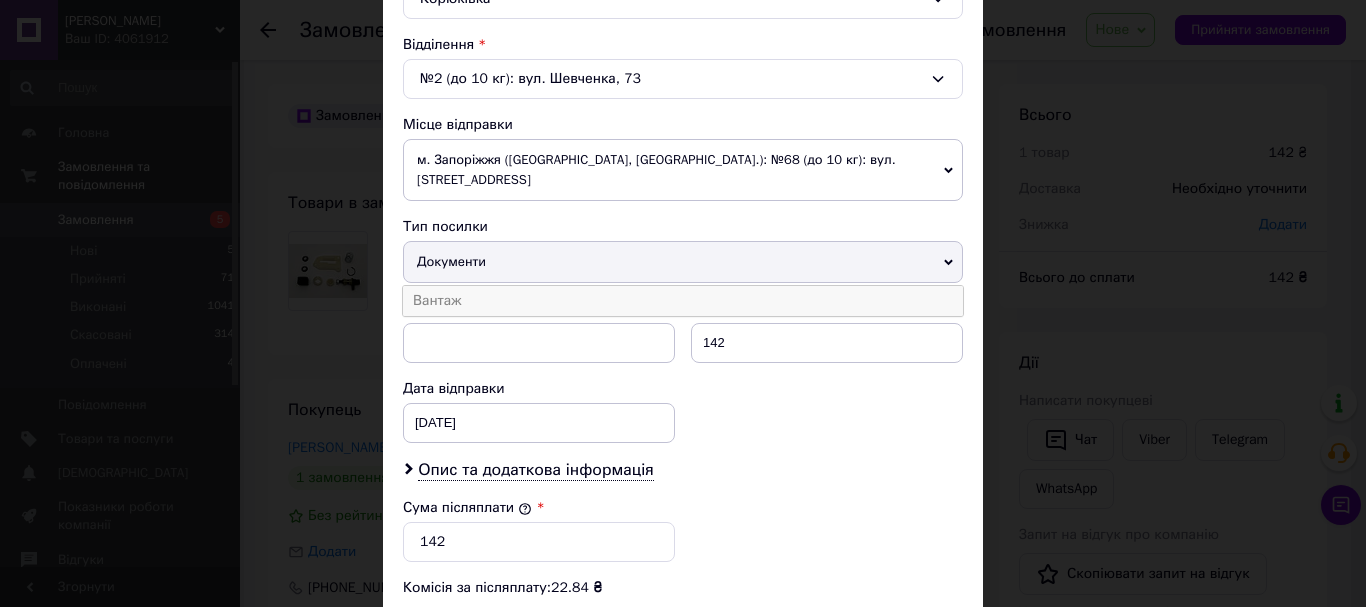 click on "Вантаж" at bounding box center [683, 301] 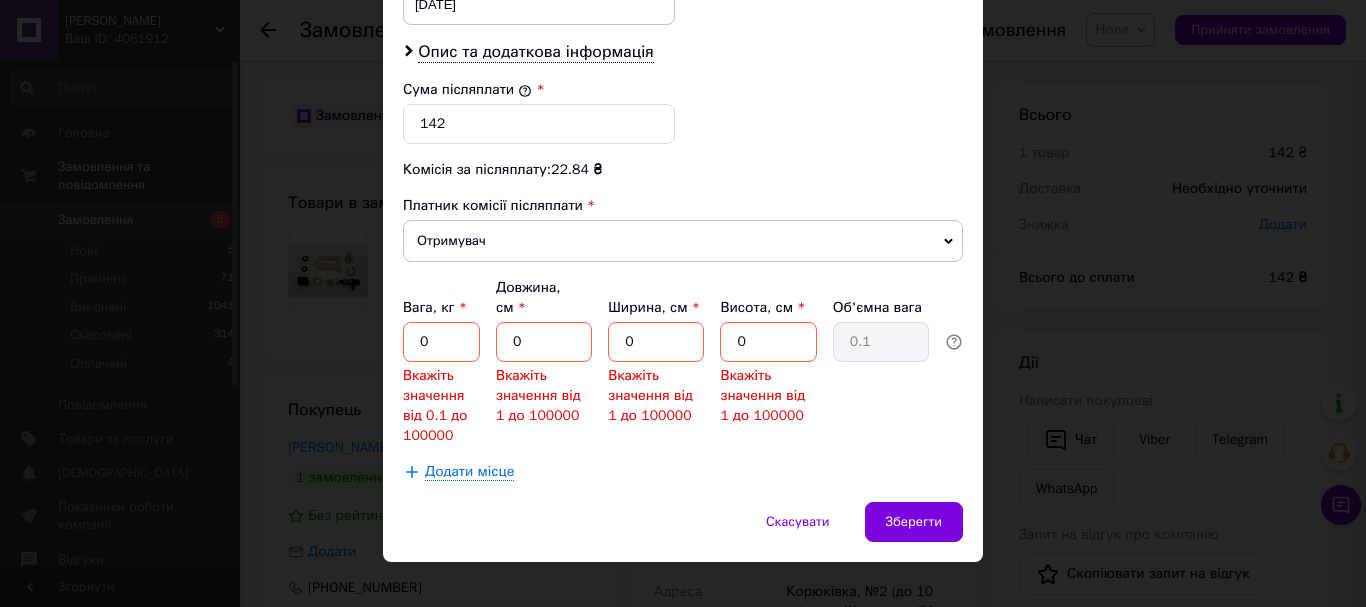 scroll, scrollTop: 1023, scrollLeft: 0, axis: vertical 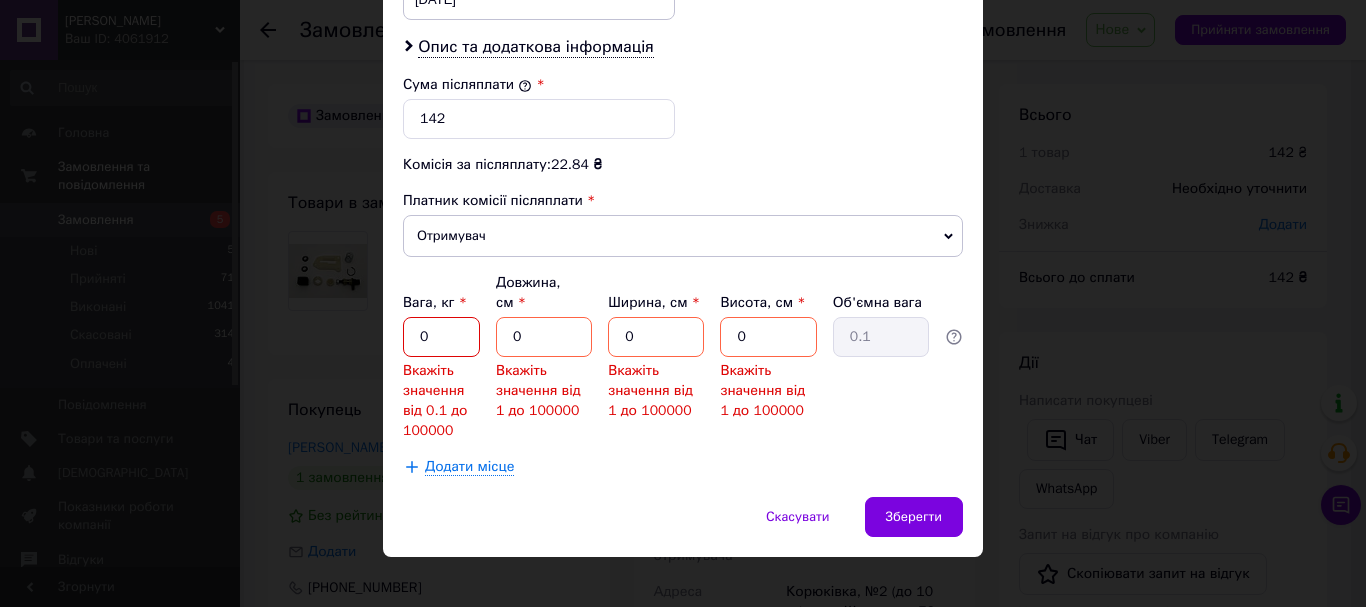 click on "0" at bounding box center [441, 337] 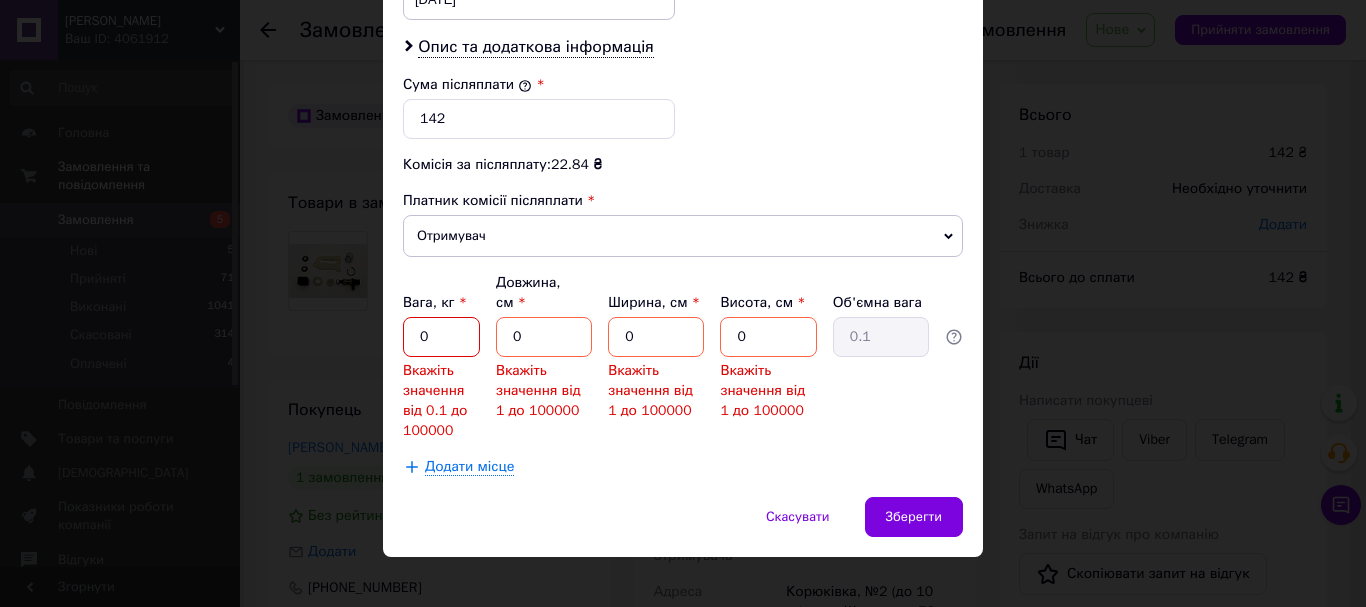 type on "0.5" 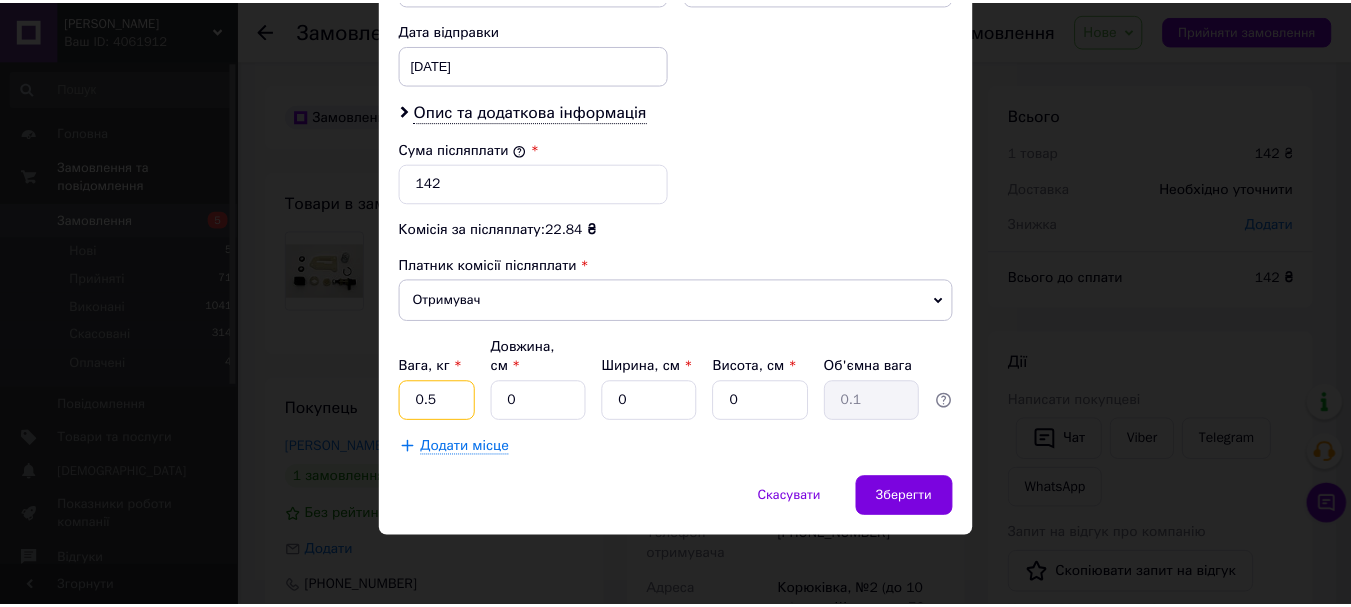 scroll, scrollTop: 939, scrollLeft: 0, axis: vertical 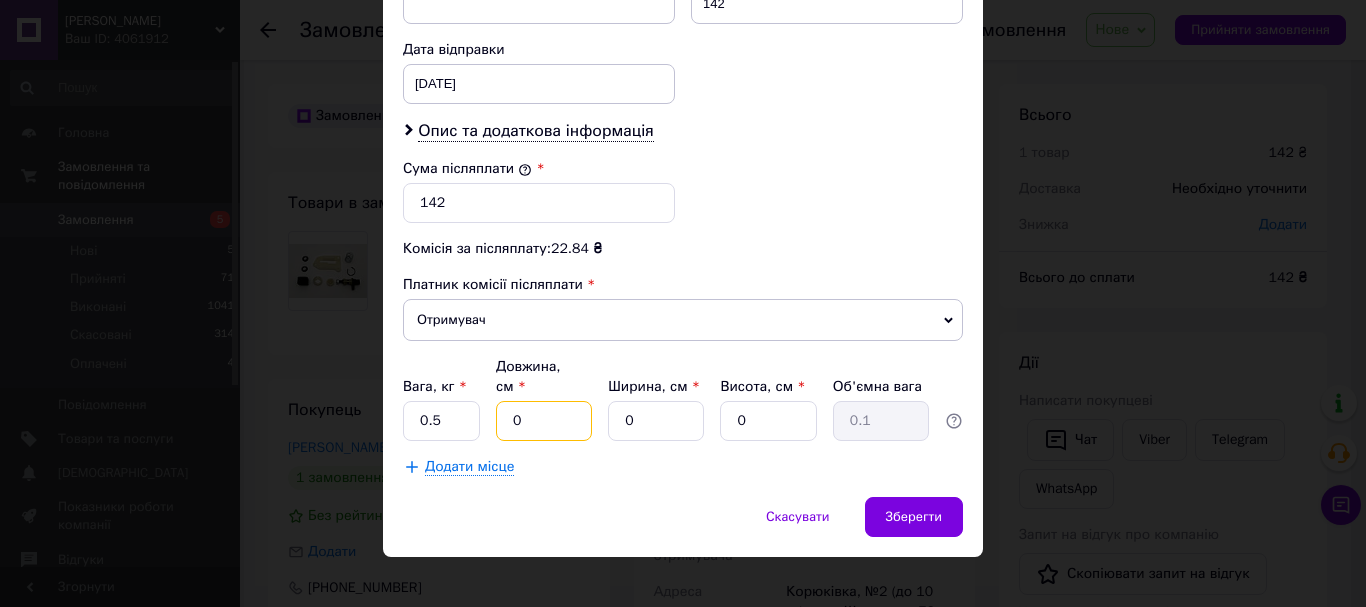 click on "0" at bounding box center (544, 421) 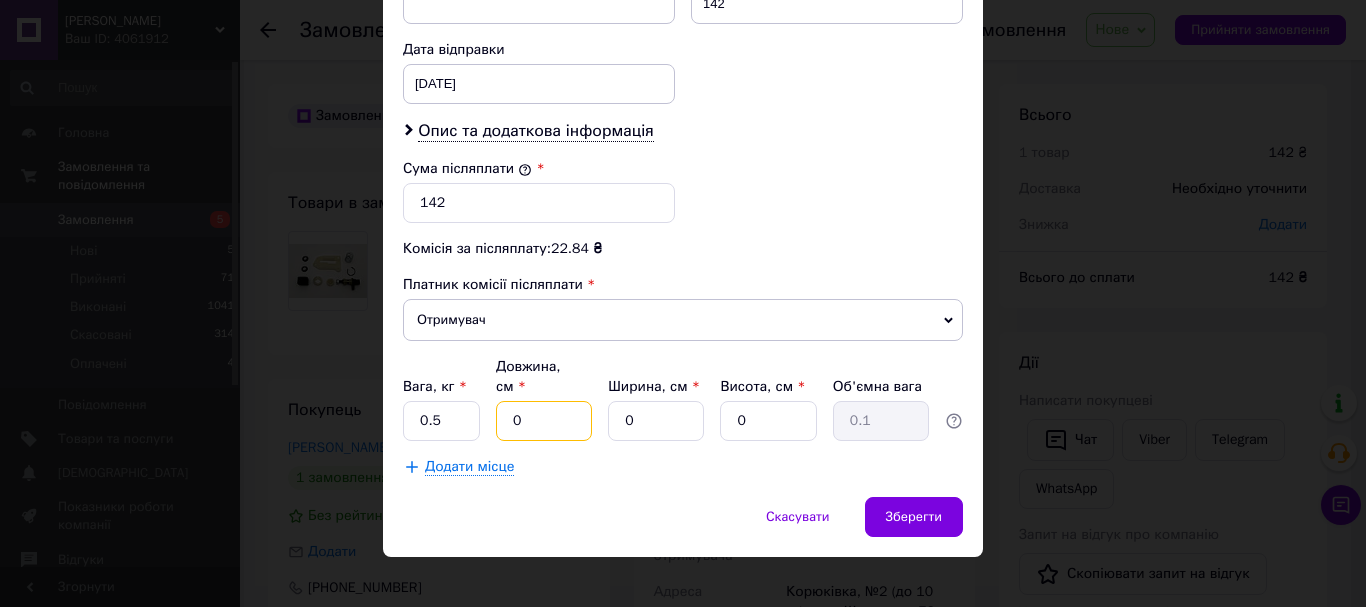 type 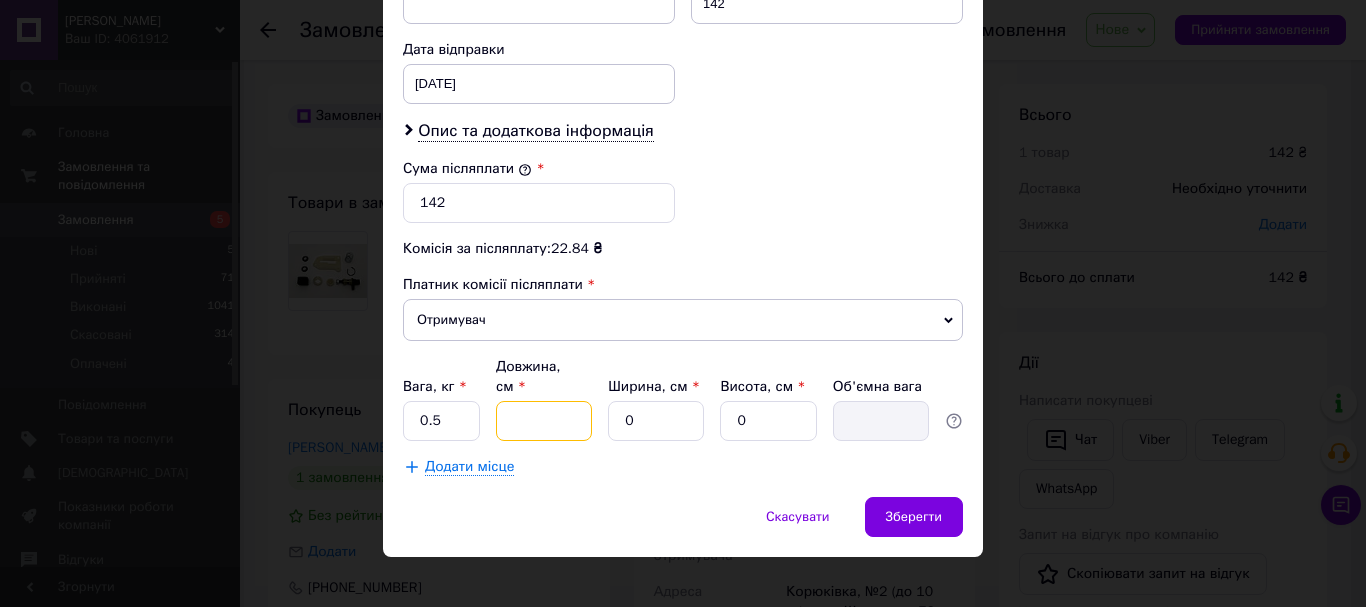 type on "1" 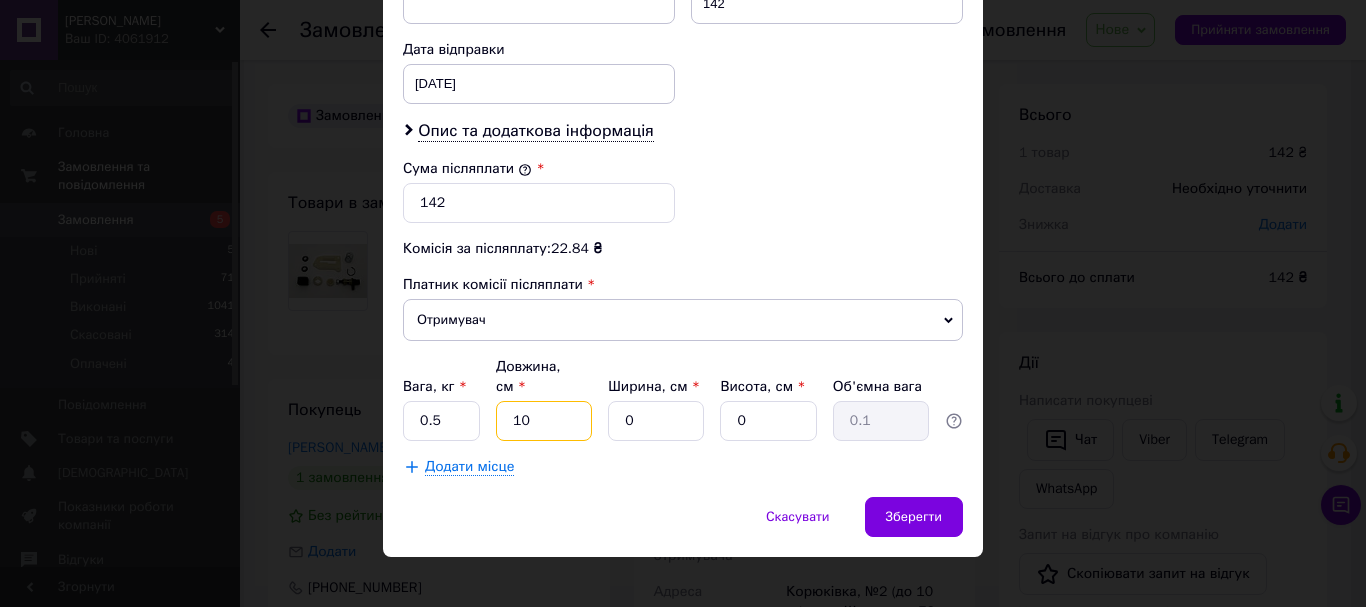 type on "10" 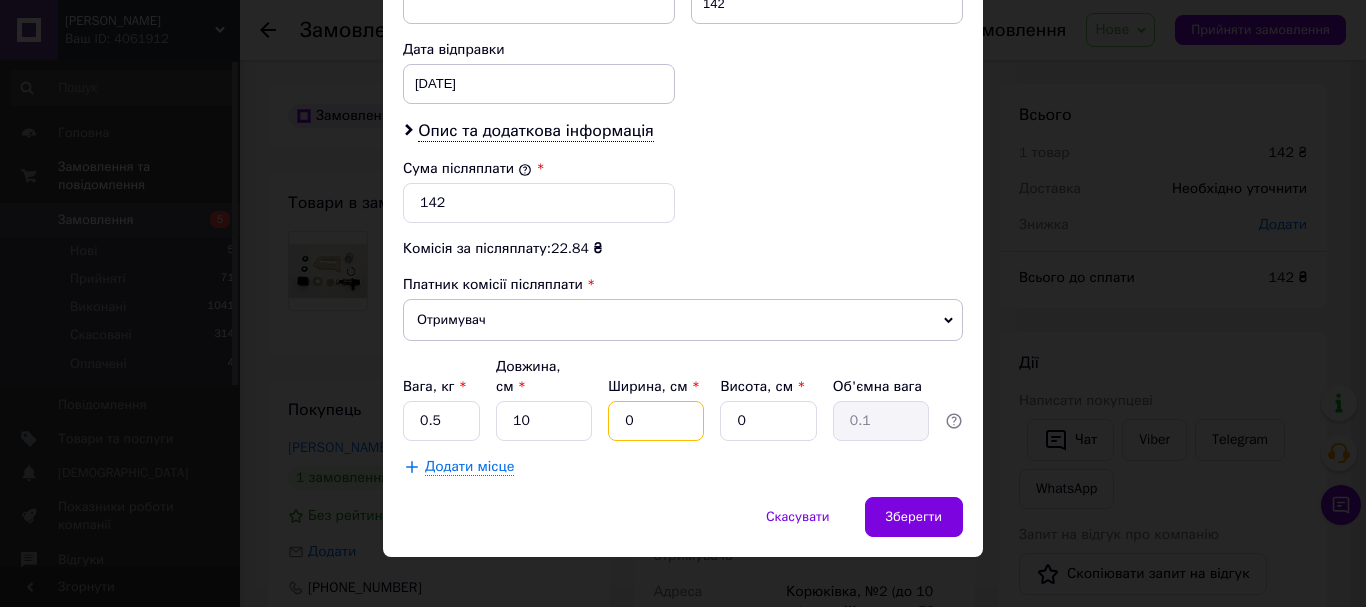 click on "0" at bounding box center [656, 421] 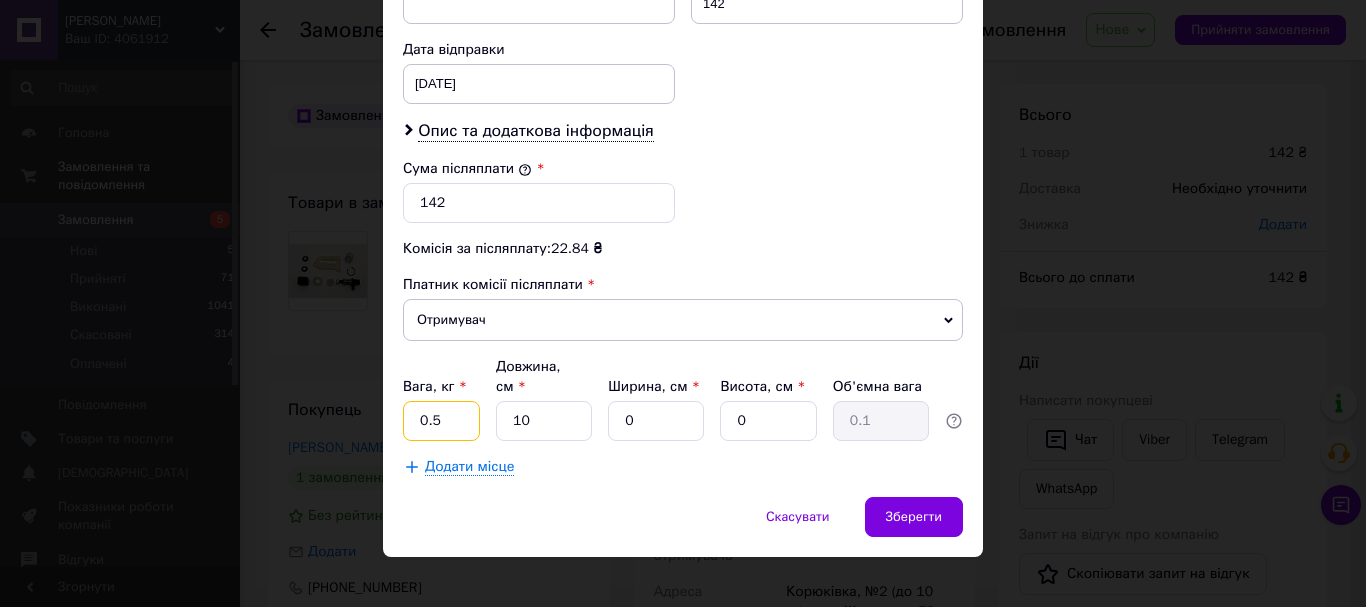 click on "0.5" at bounding box center (441, 421) 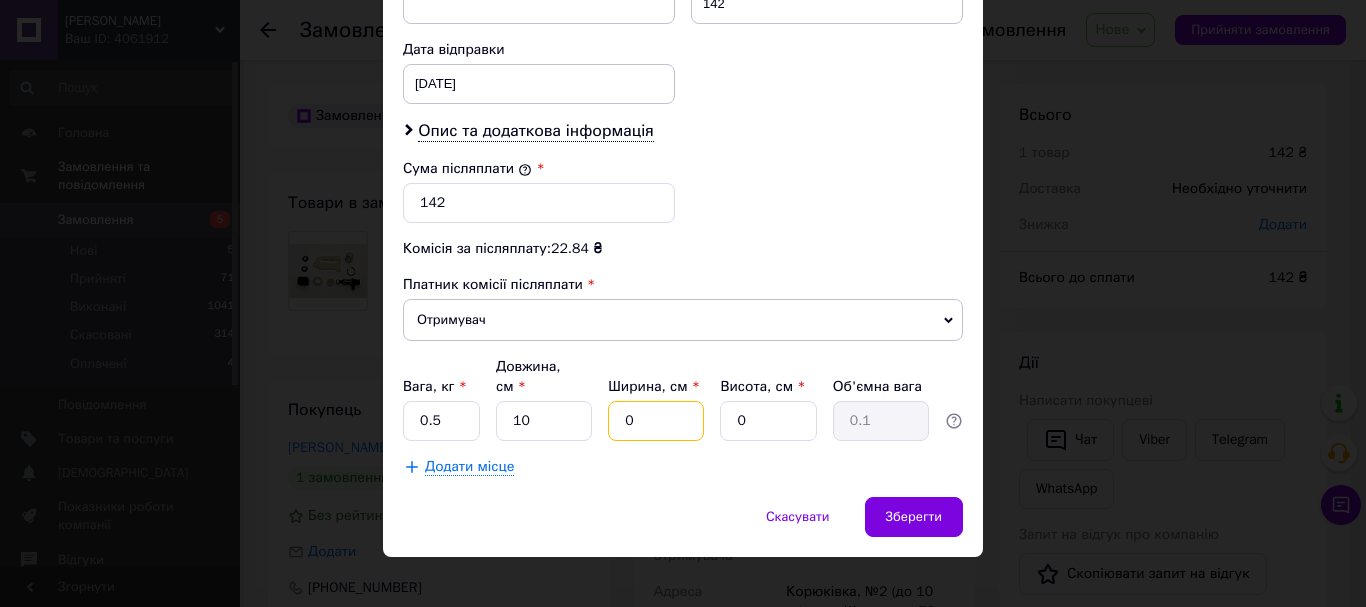 click on "0" at bounding box center (656, 421) 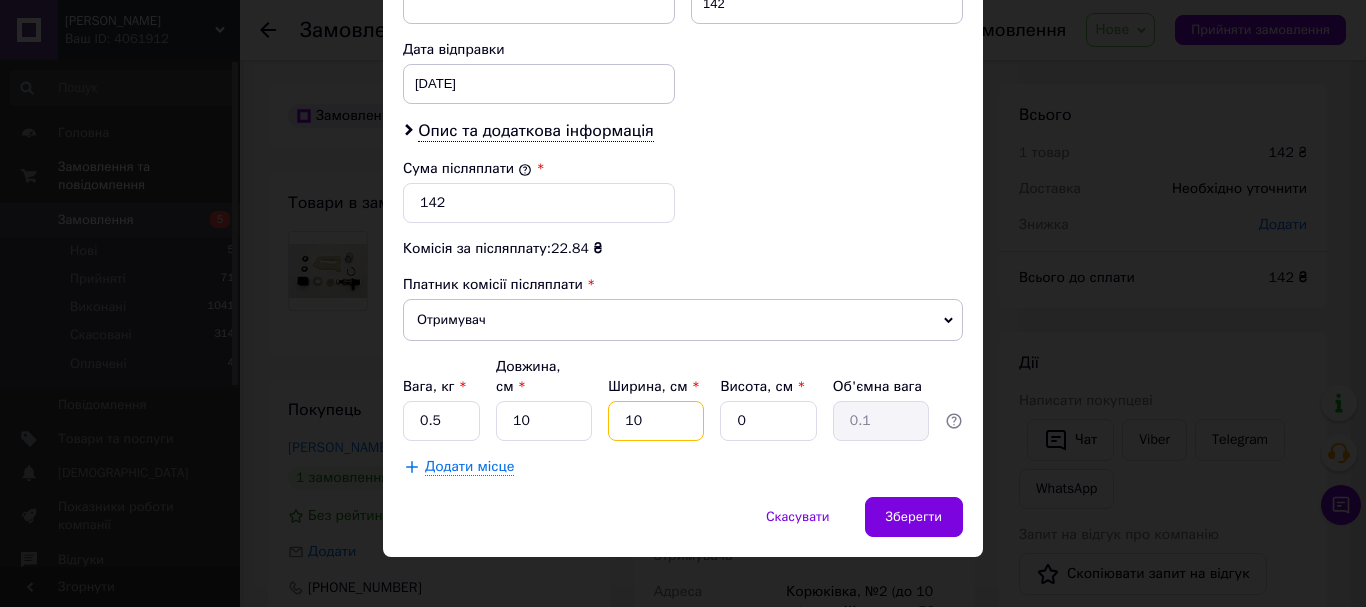 type on "10" 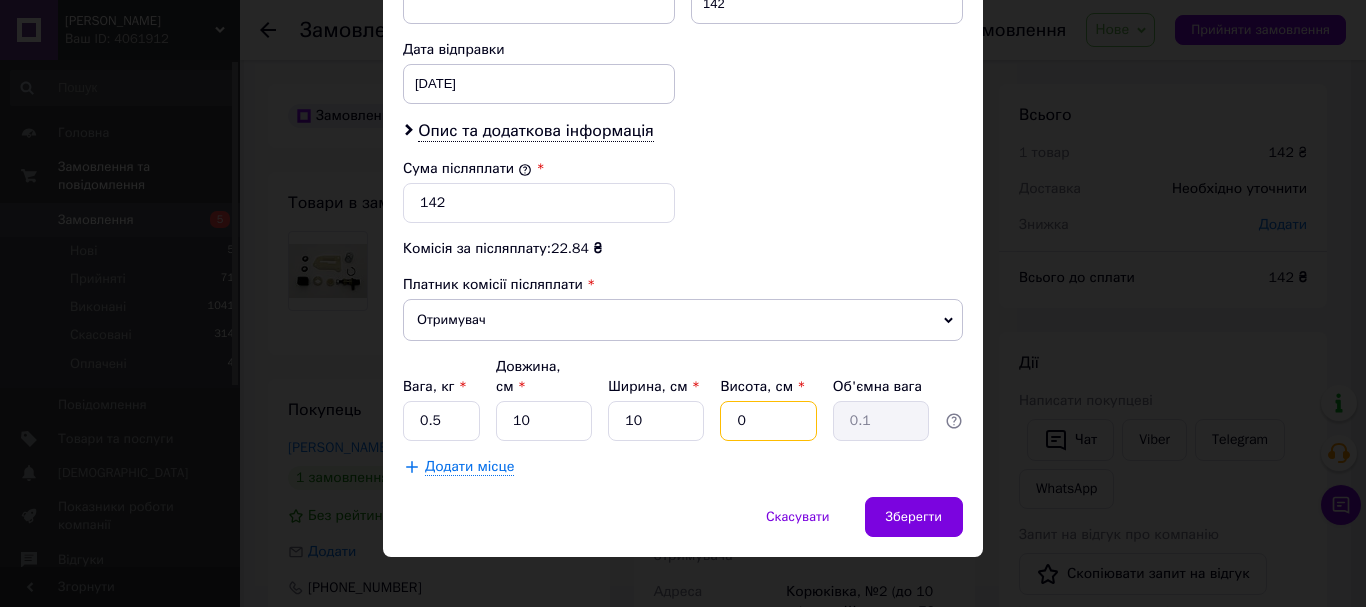click on "0" at bounding box center [768, 421] 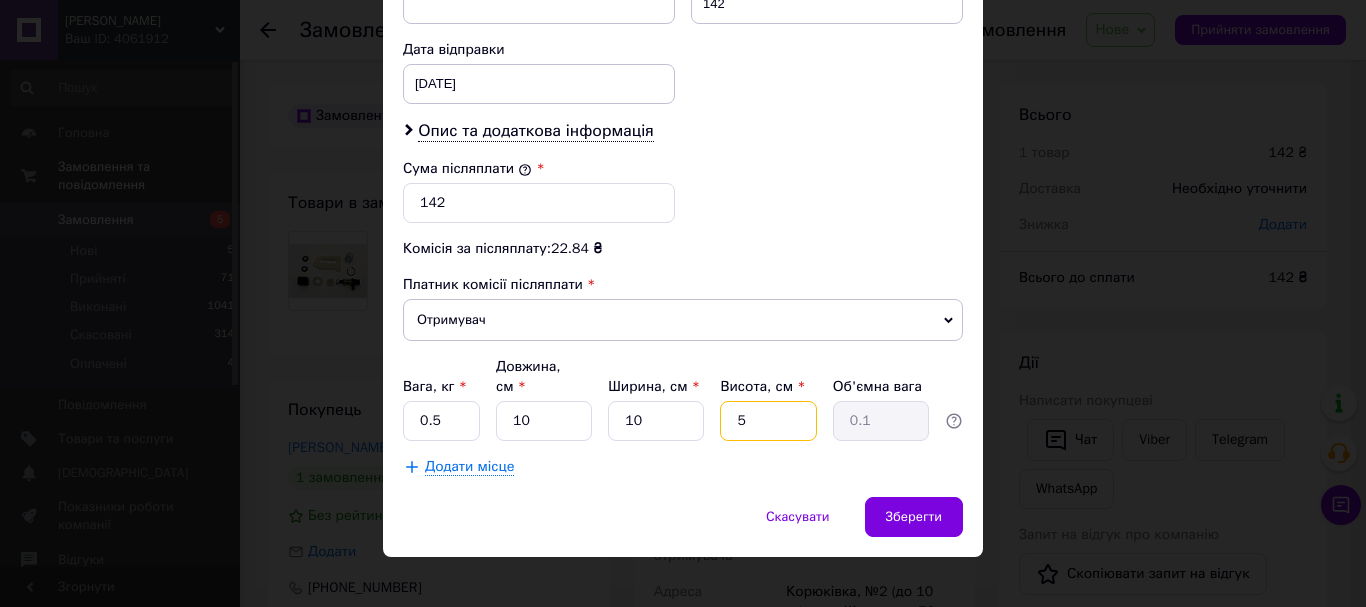 type on "0.13" 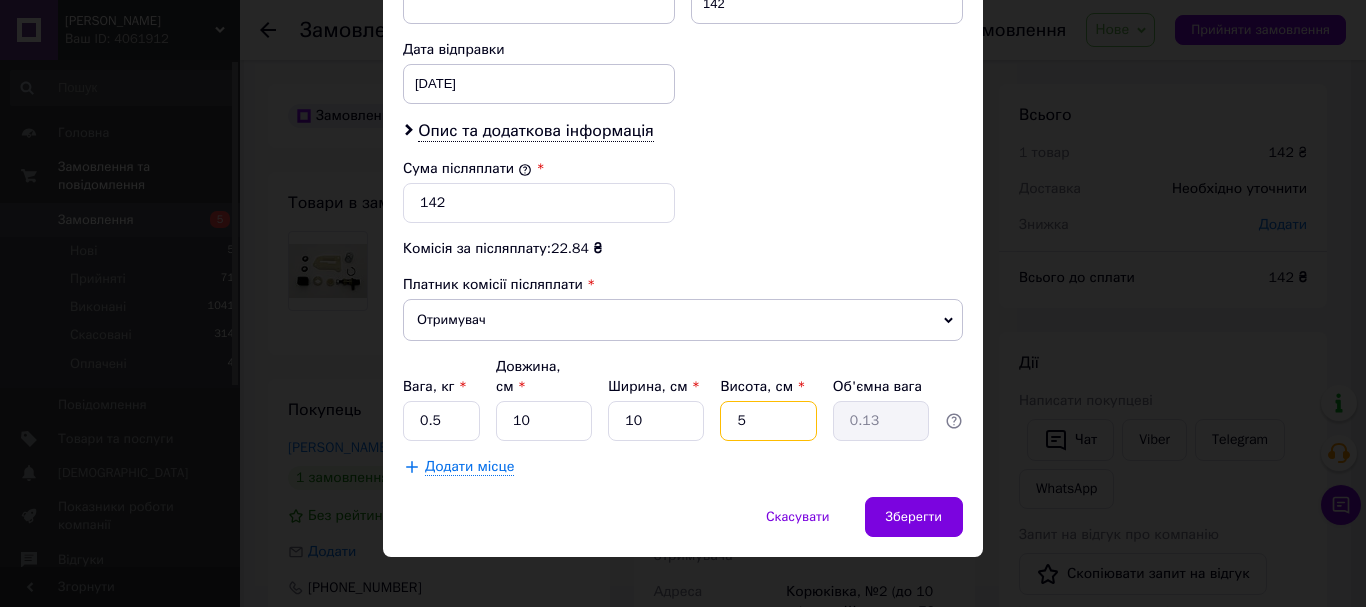 type on "5" 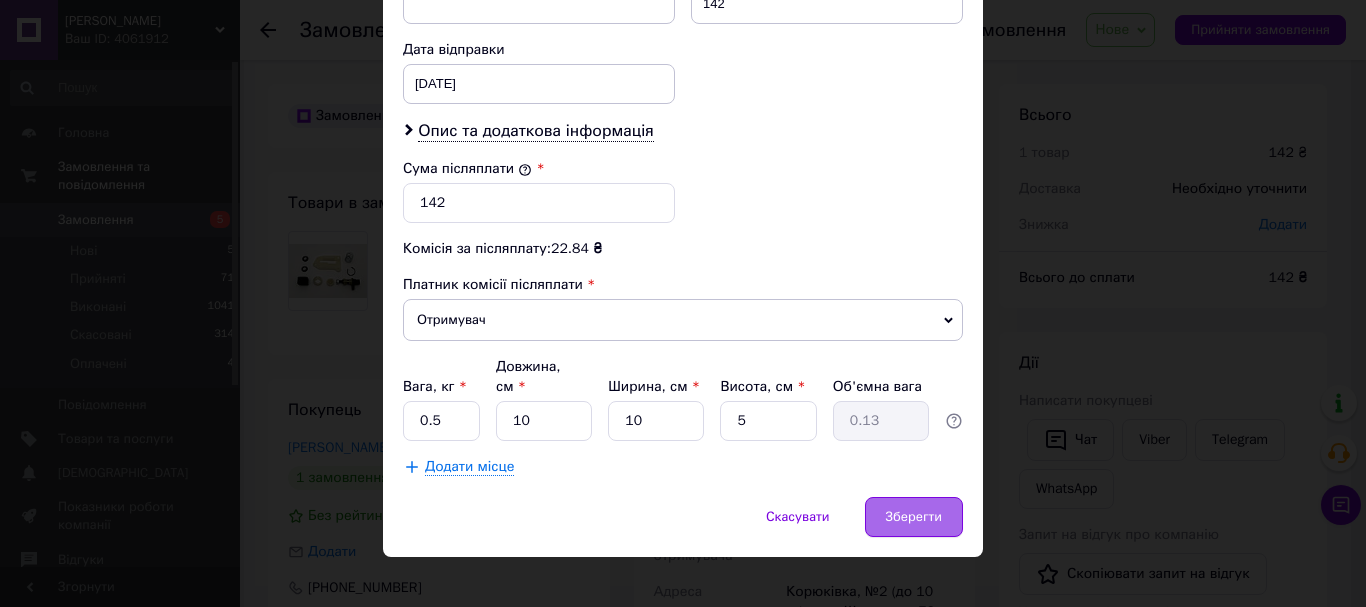 click on "Зберегти" at bounding box center [914, 517] 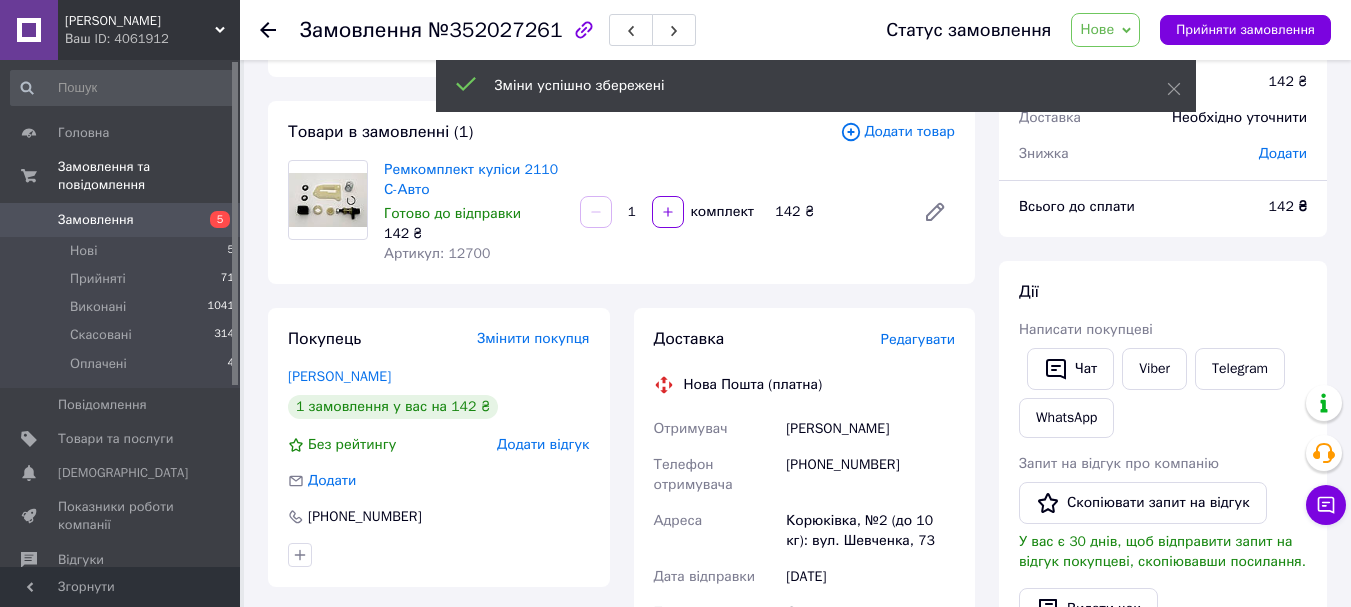 scroll, scrollTop: 100, scrollLeft: 0, axis: vertical 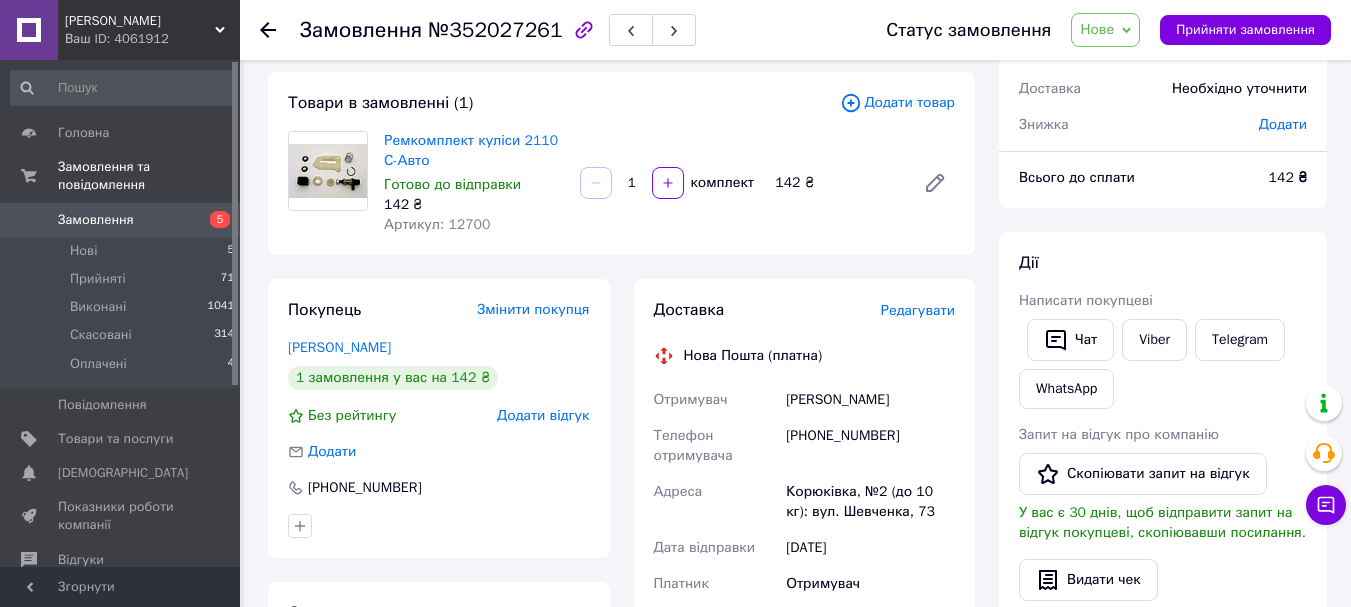 click on "Замовлення" at bounding box center (96, 220) 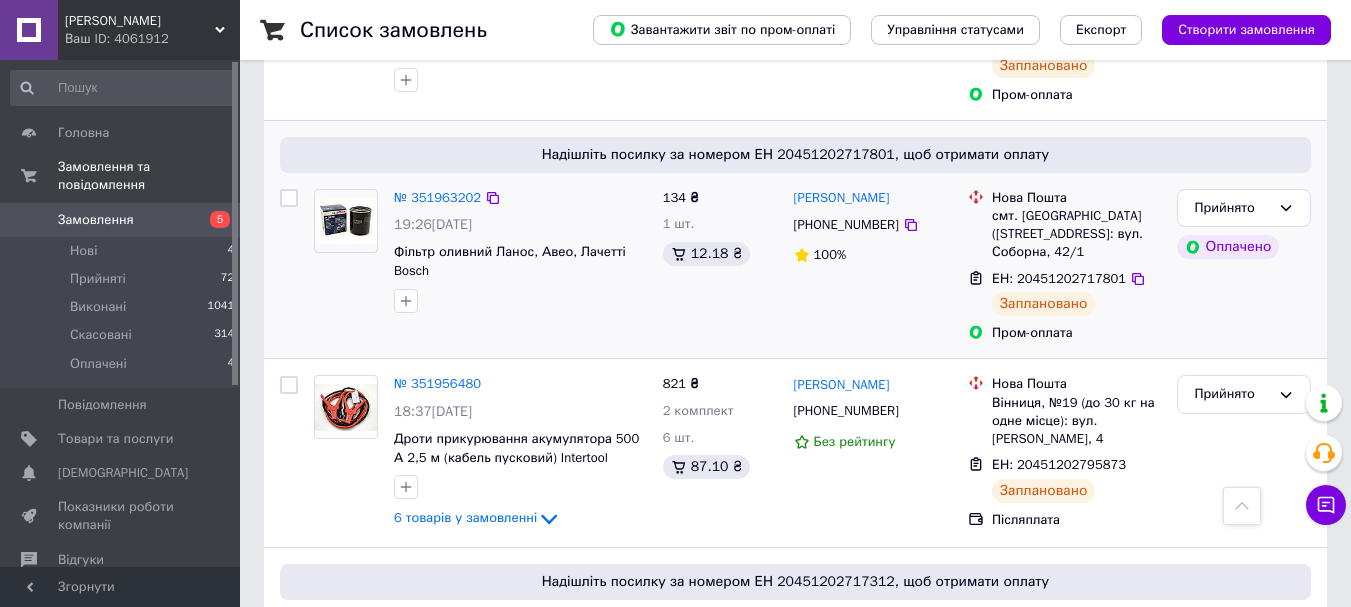scroll, scrollTop: 3500, scrollLeft: 0, axis: vertical 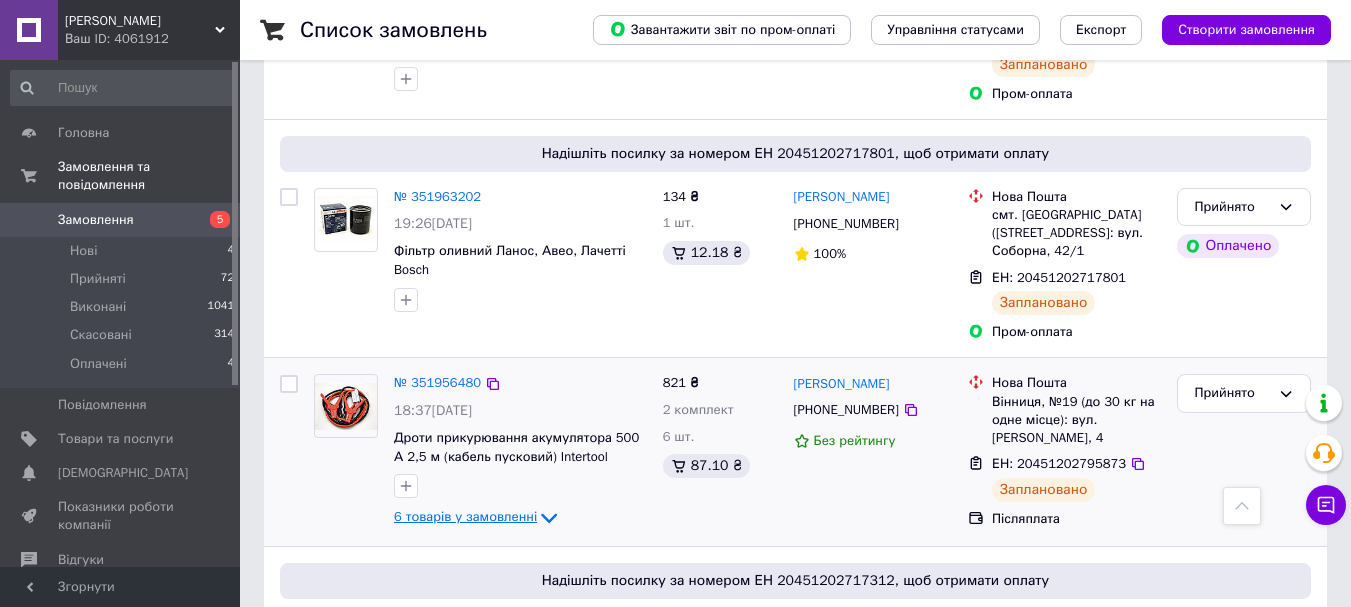 click 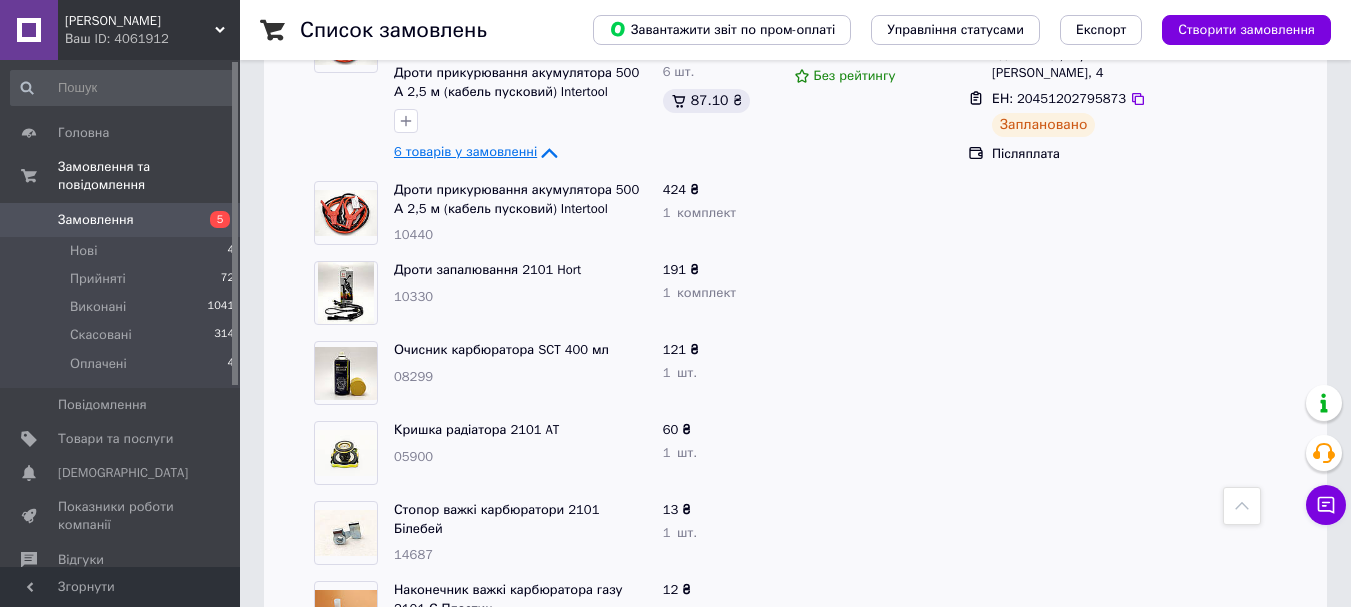 scroll, scrollTop: 3900, scrollLeft: 0, axis: vertical 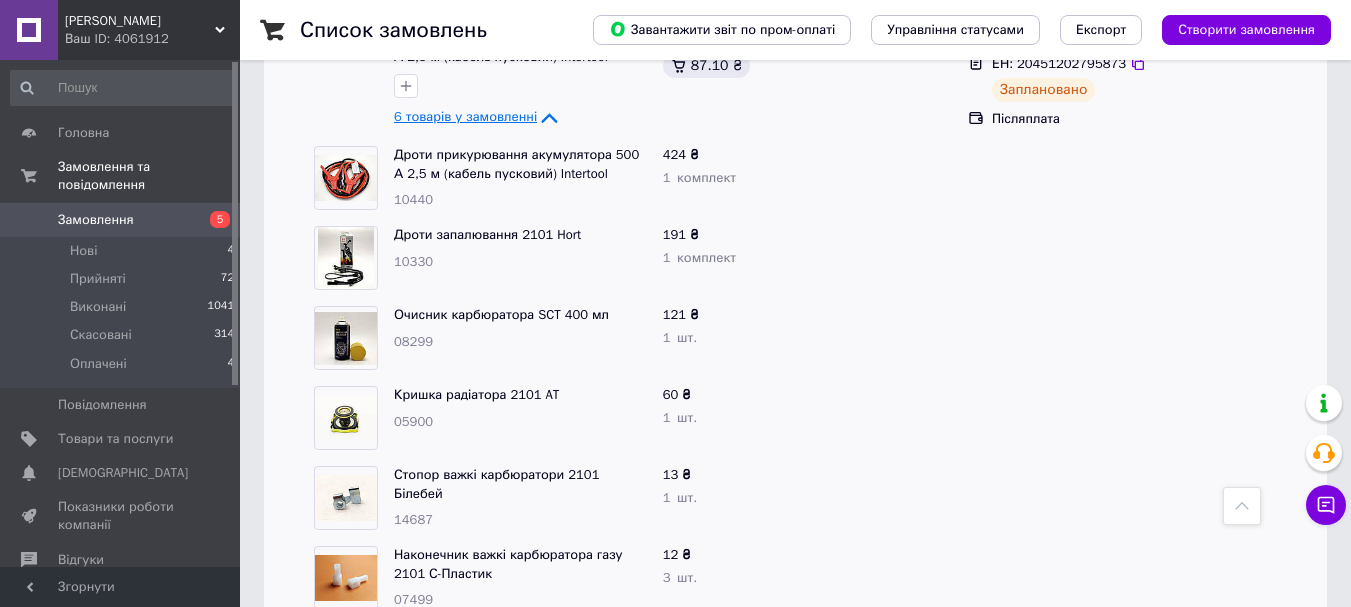 click on "Замовлення" at bounding box center [96, 220] 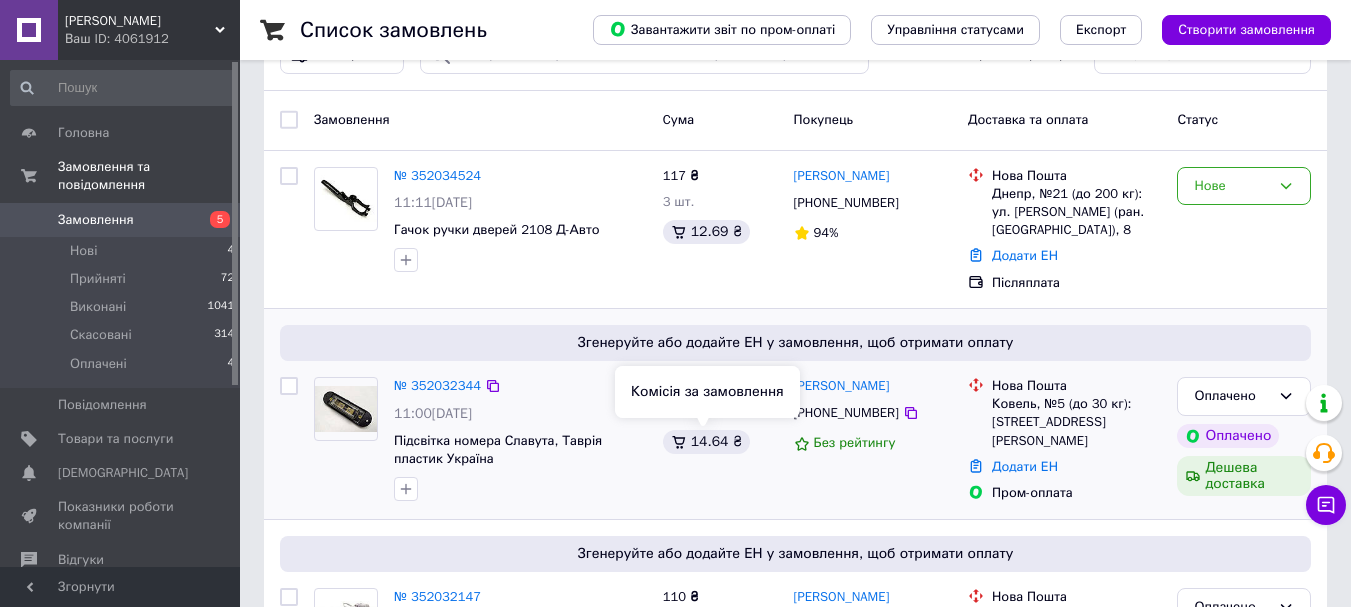 scroll, scrollTop: 100, scrollLeft: 0, axis: vertical 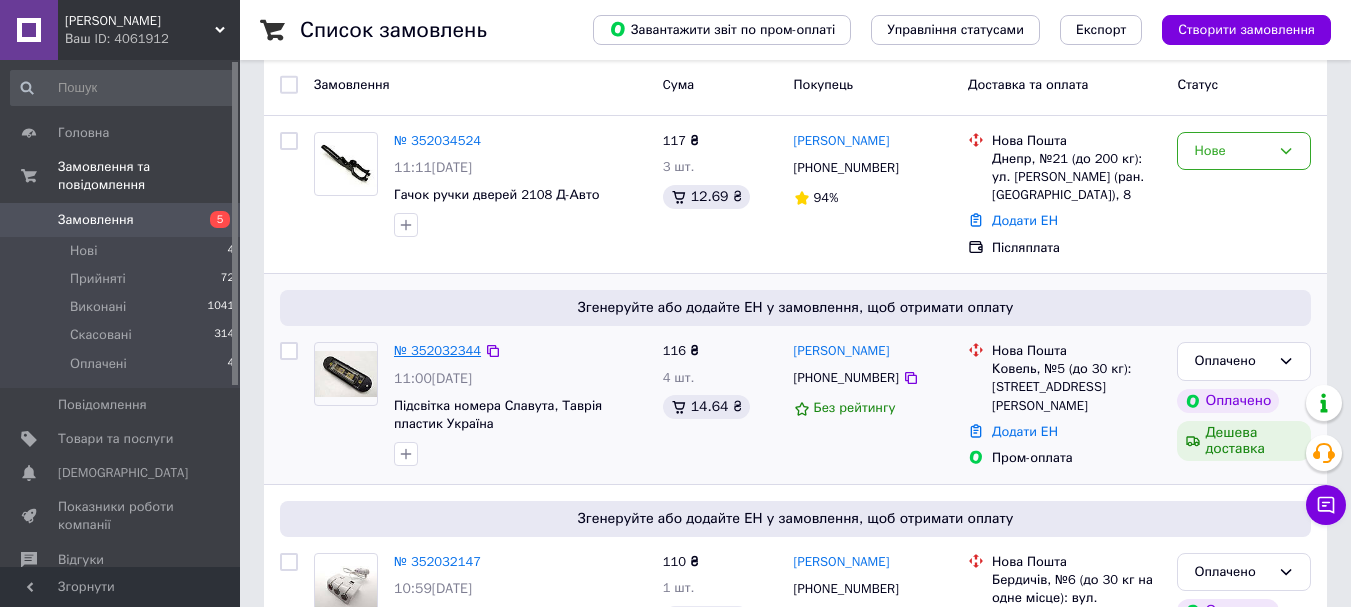 click on "№ 352032344" at bounding box center (437, 350) 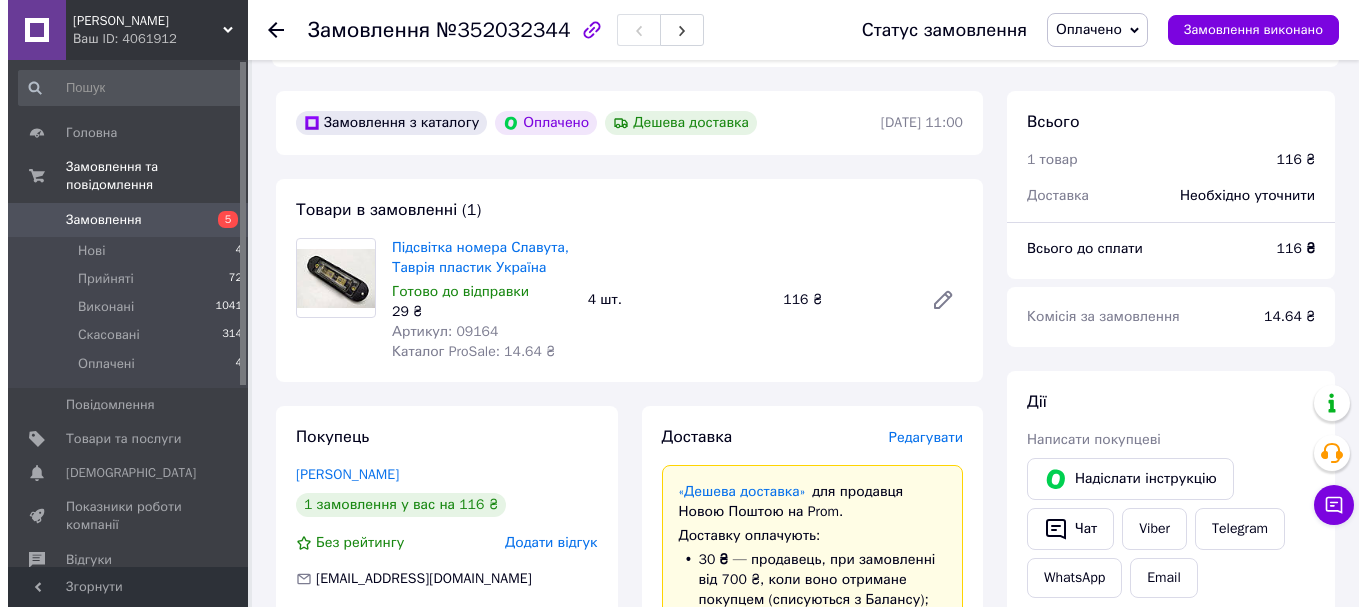 scroll, scrollTop: 600, scrollLeft: 0, axis: vertical 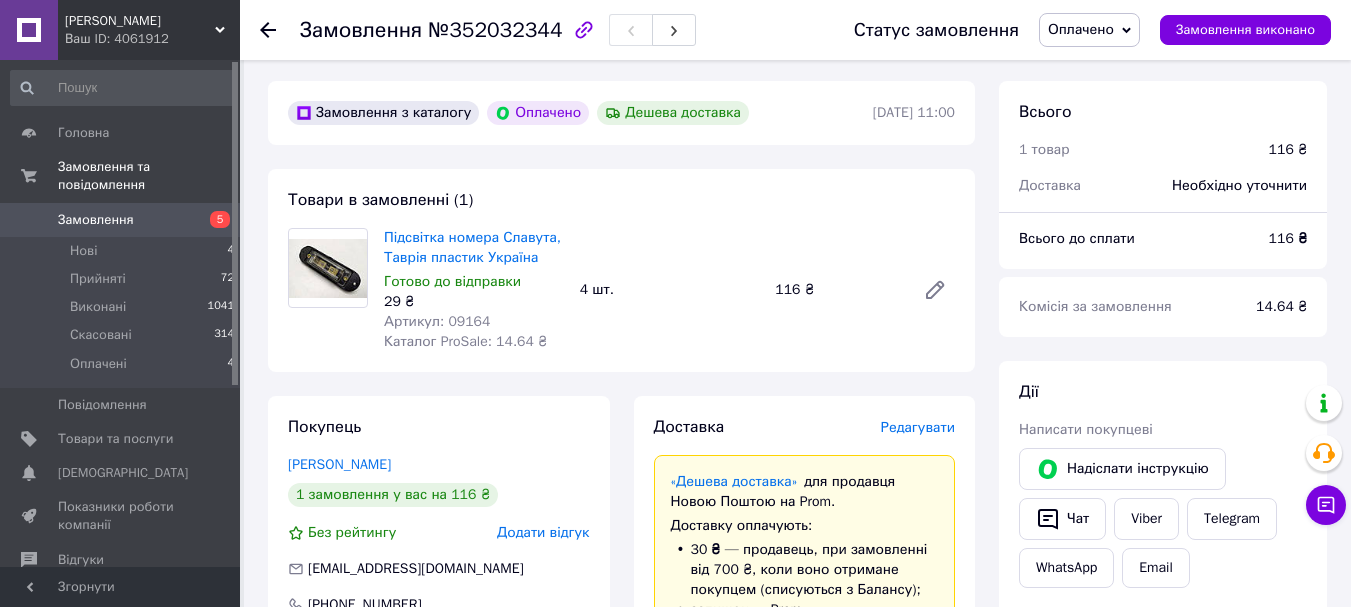 click on "Редагувати" at bounding box center [918, 427] 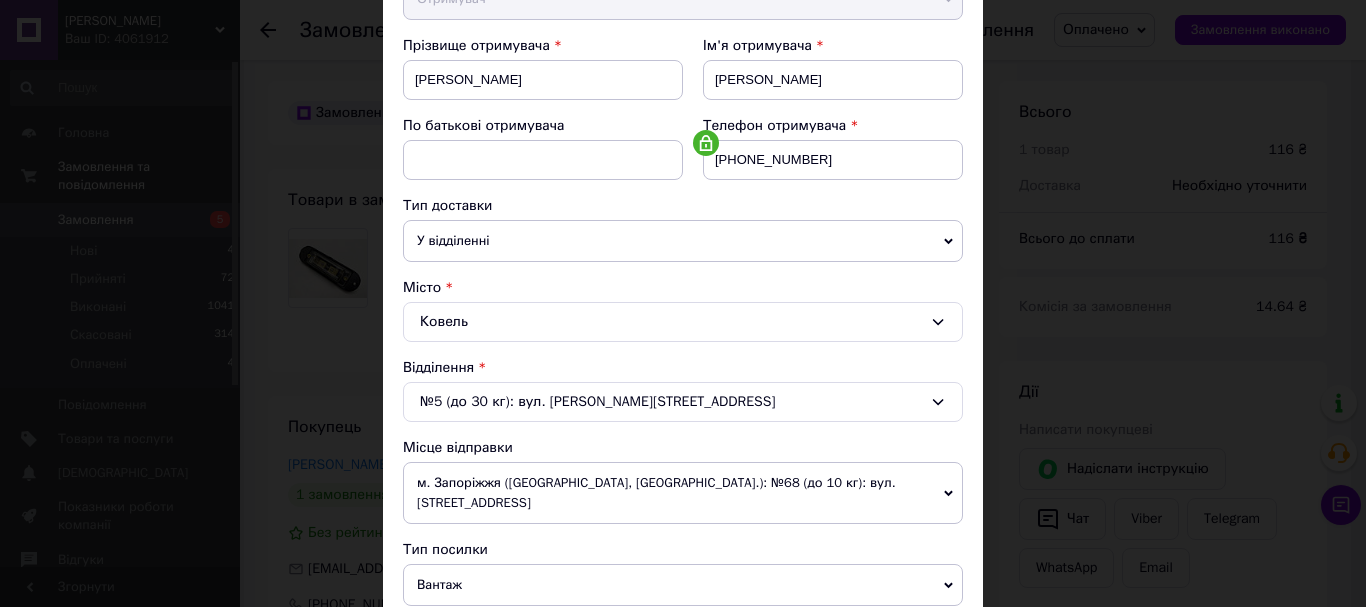 scroll, scrollTop: 500, scrollLeft: 0, axis: vertical 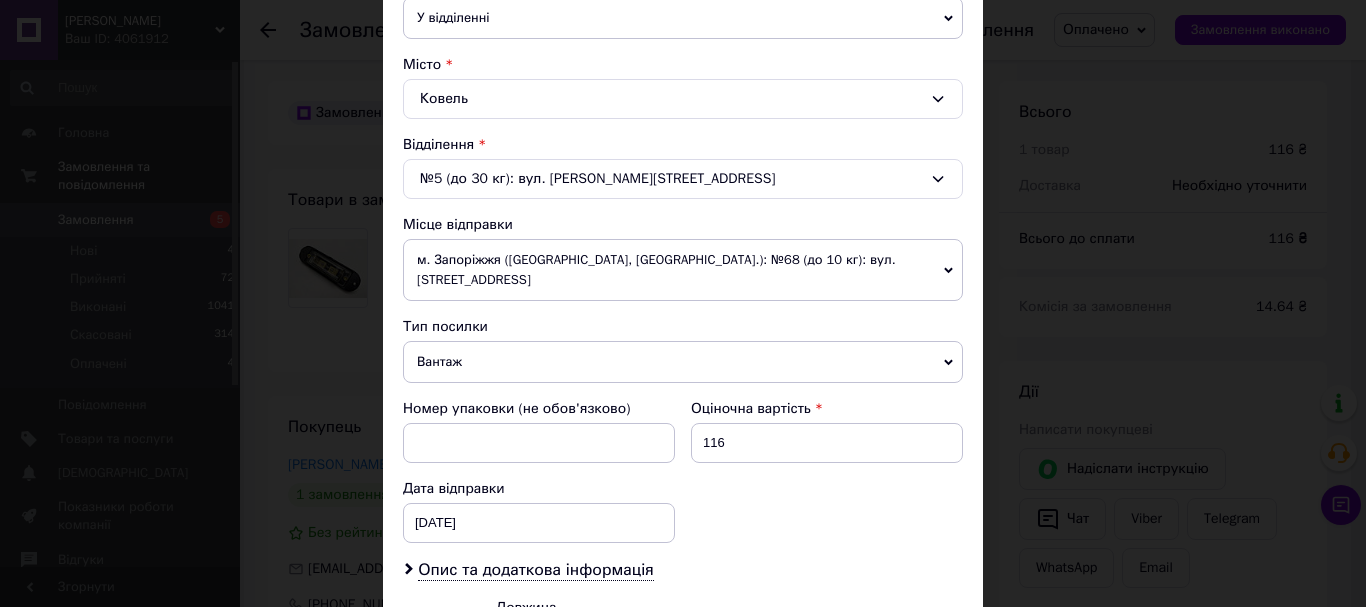 click on "Вантаж" at bounding box center [683, 362] 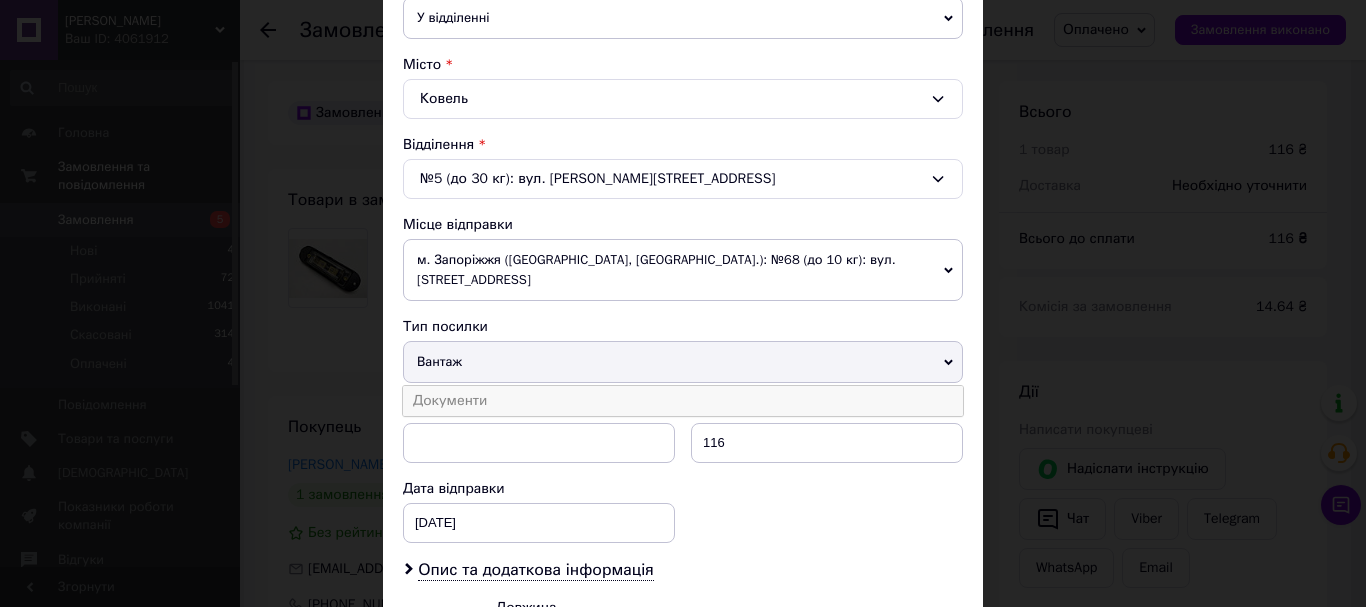 click on "Документи" at bounding box center (683, 401) 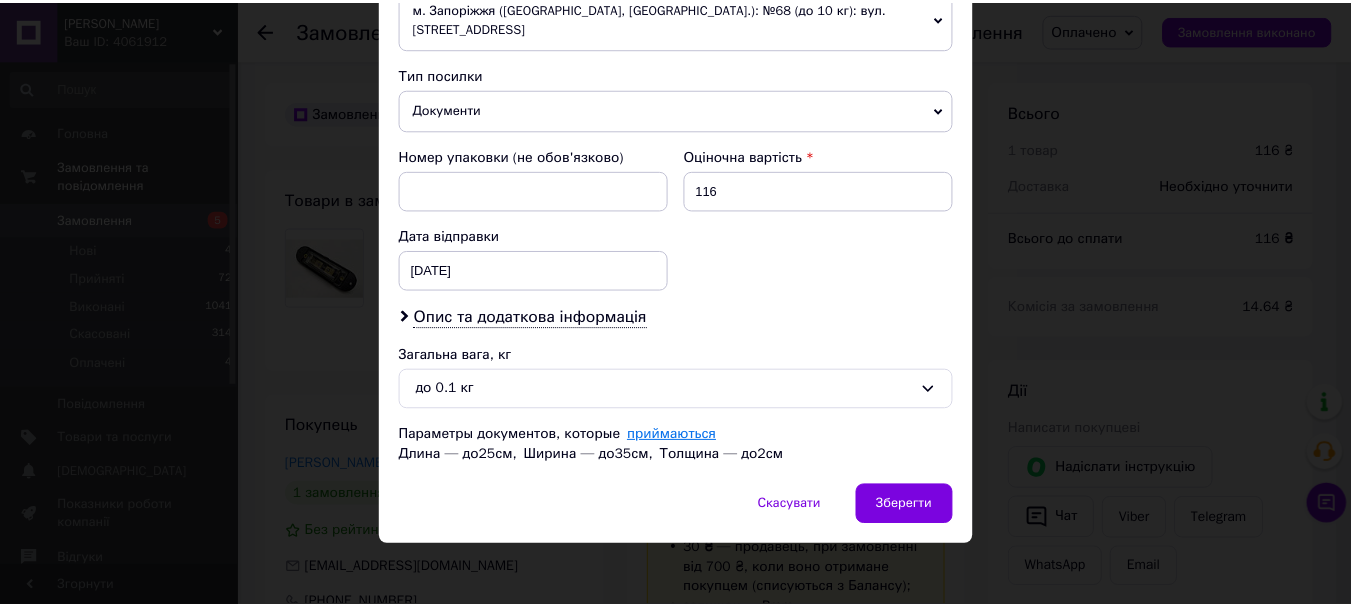 scroll, scrollTop: 761, scrollLeft: 0, axis: vertical 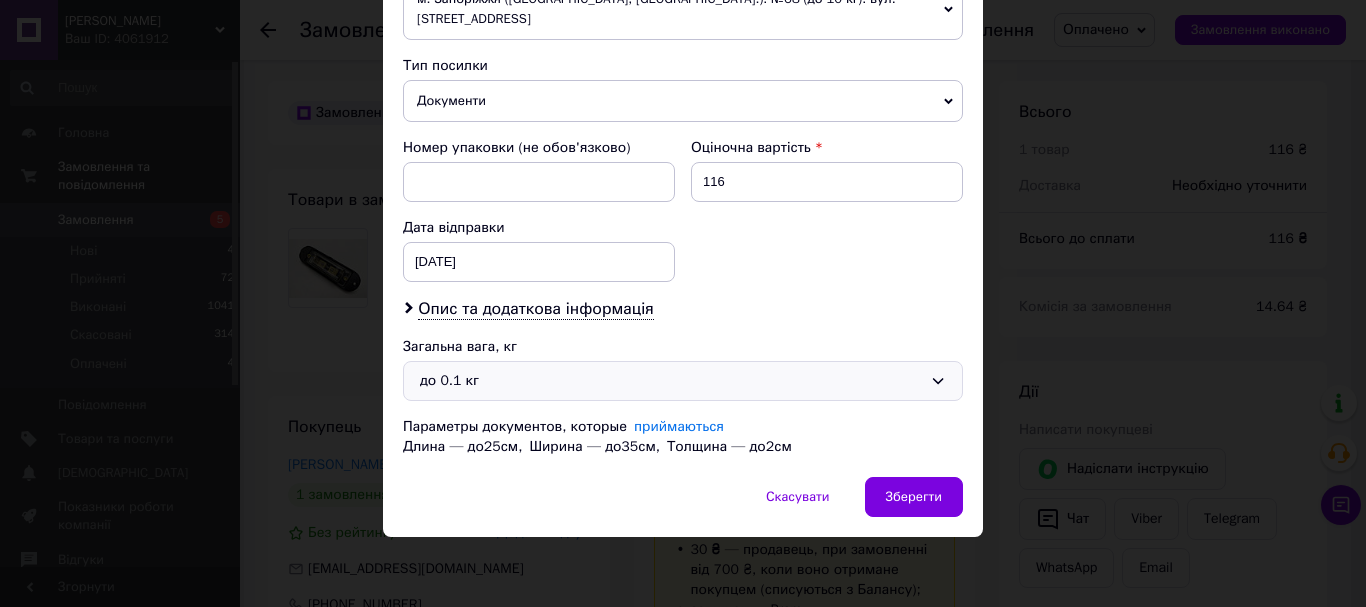 click on "до 0.1 кг" at bounding box center [671, 381] 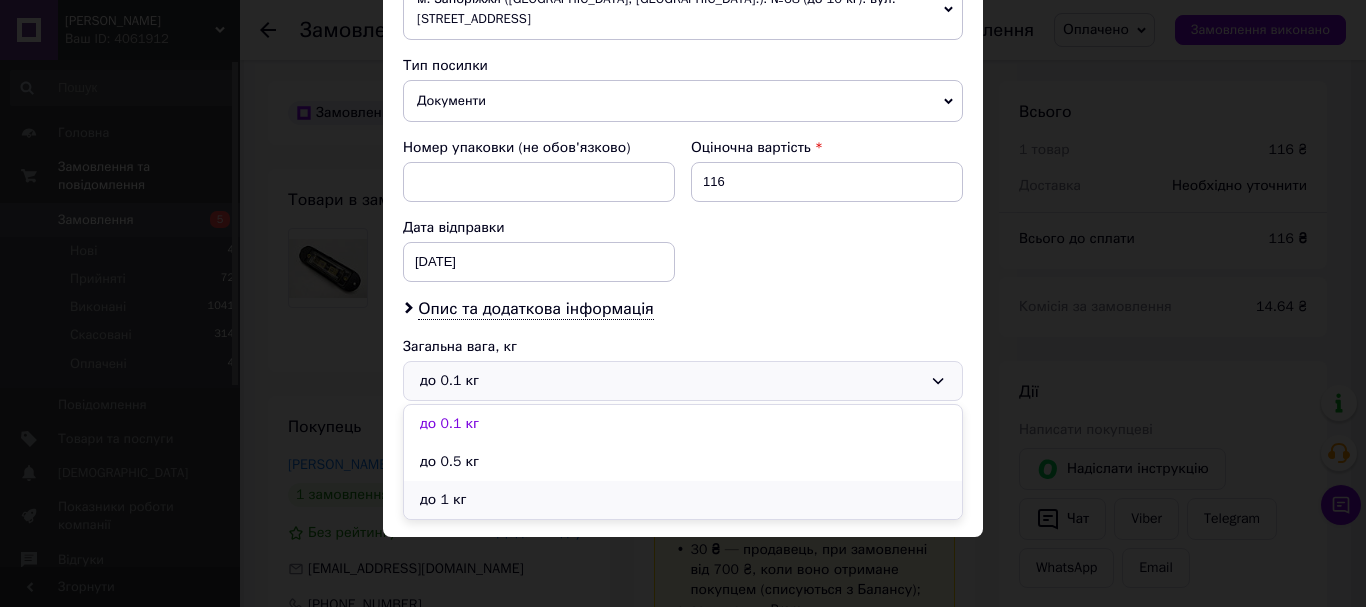 click on "до 1 кг" at bounding box center [683, 500] 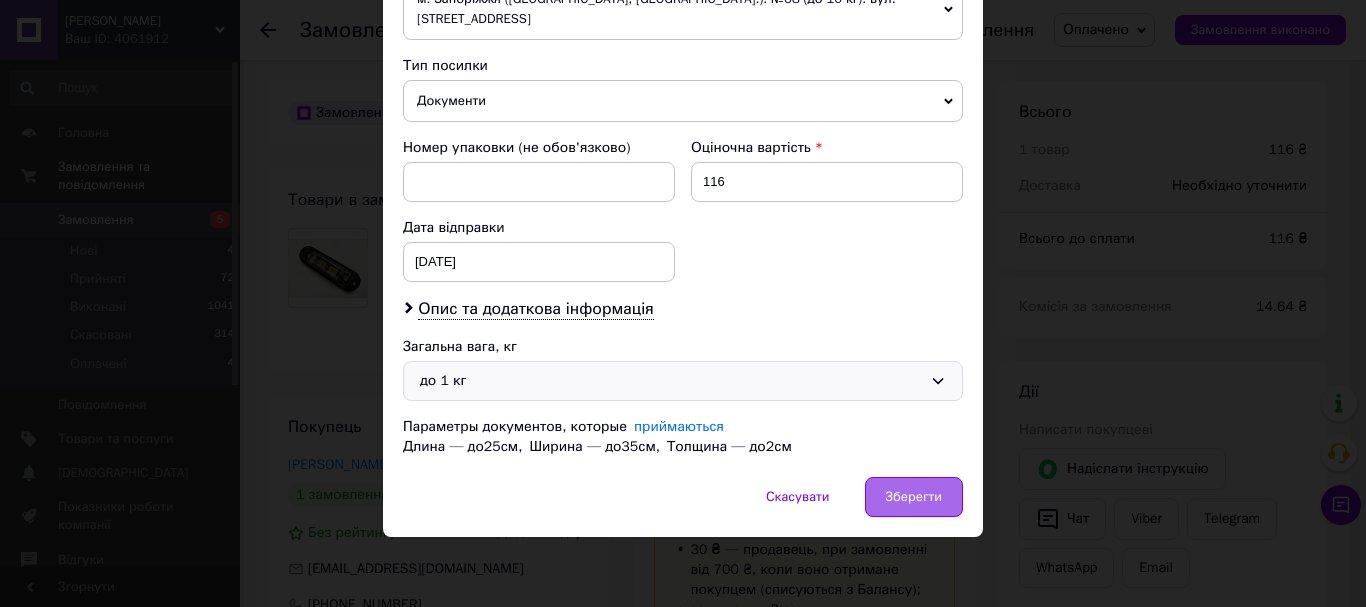 click on "Зберегти" at bounding box center [914, 497] 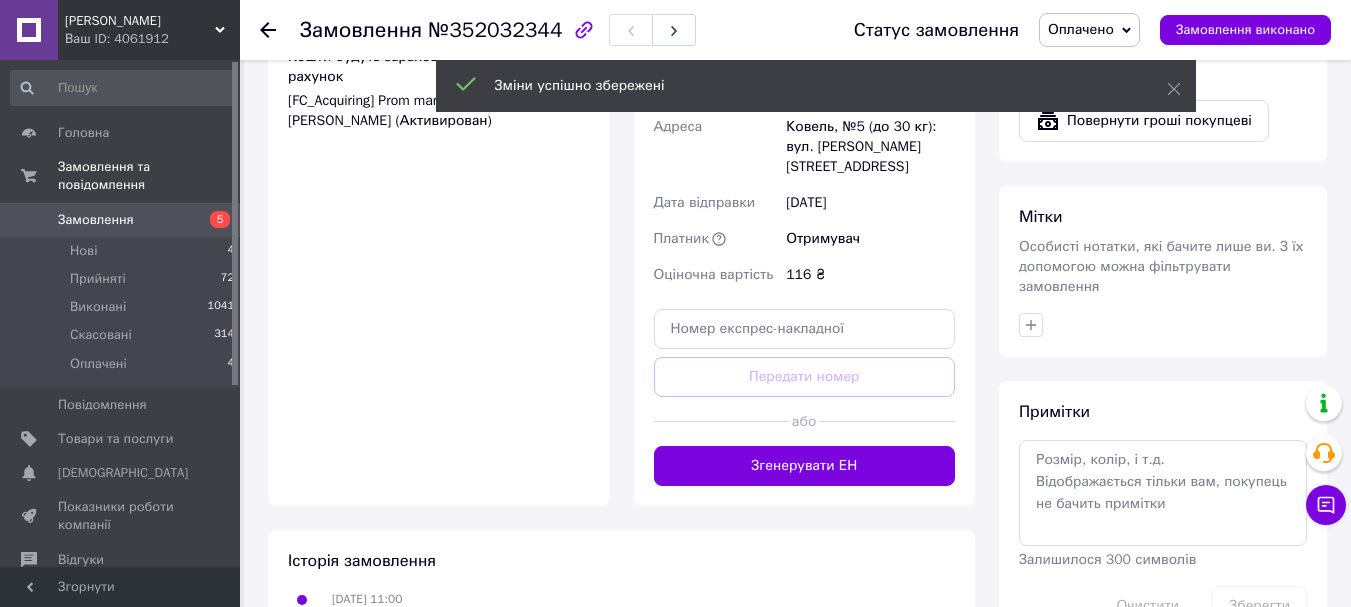 scroll, scrollTop: 1400, scrollLeft: 0, axis: vertical 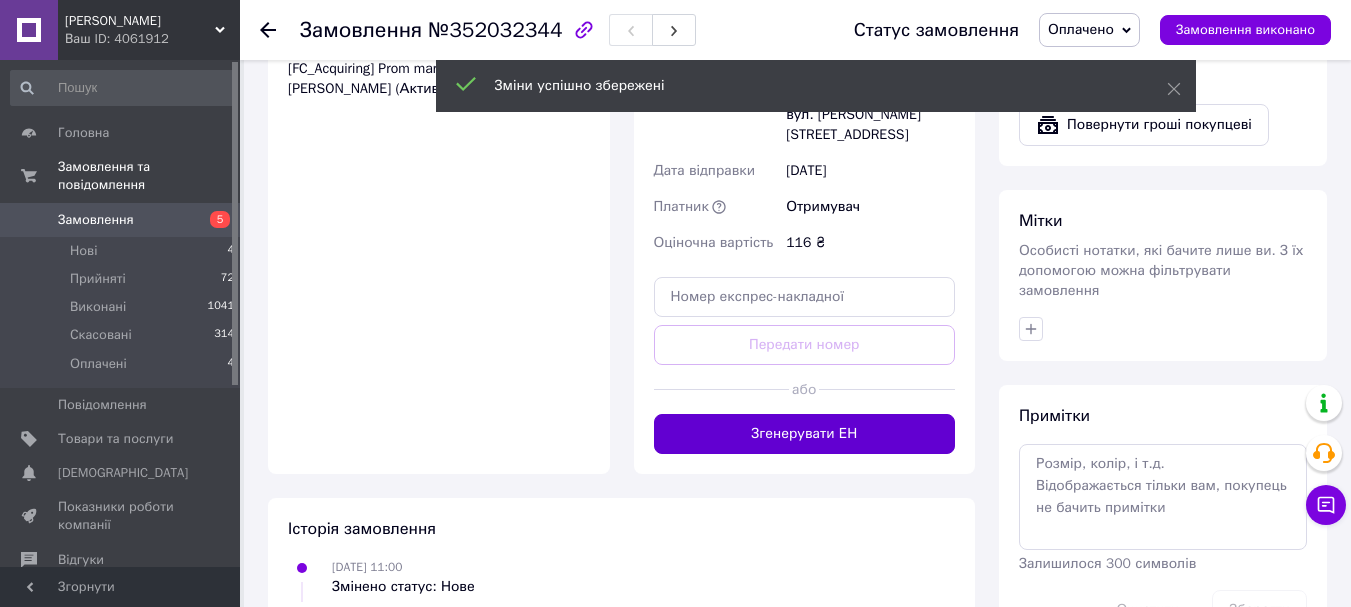 click on "Згенерувати ЕН" at bounding box center (805, 434) 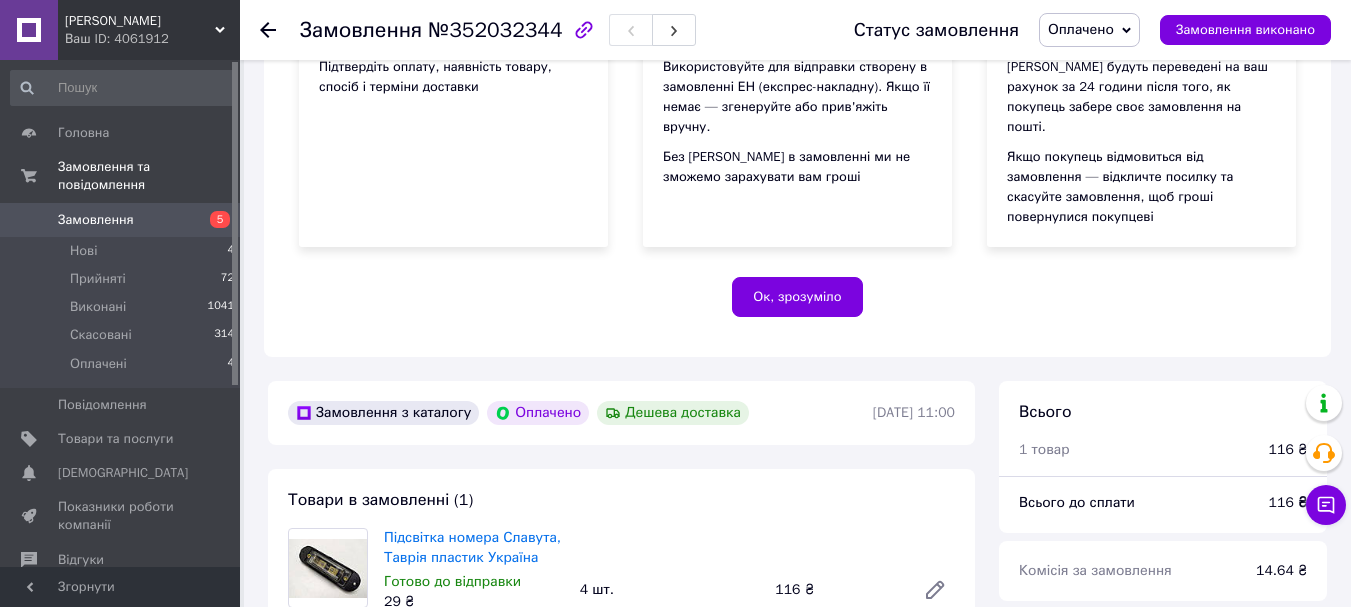 scroll, scrollTop: 0, scrollLeft: 0, axis: both 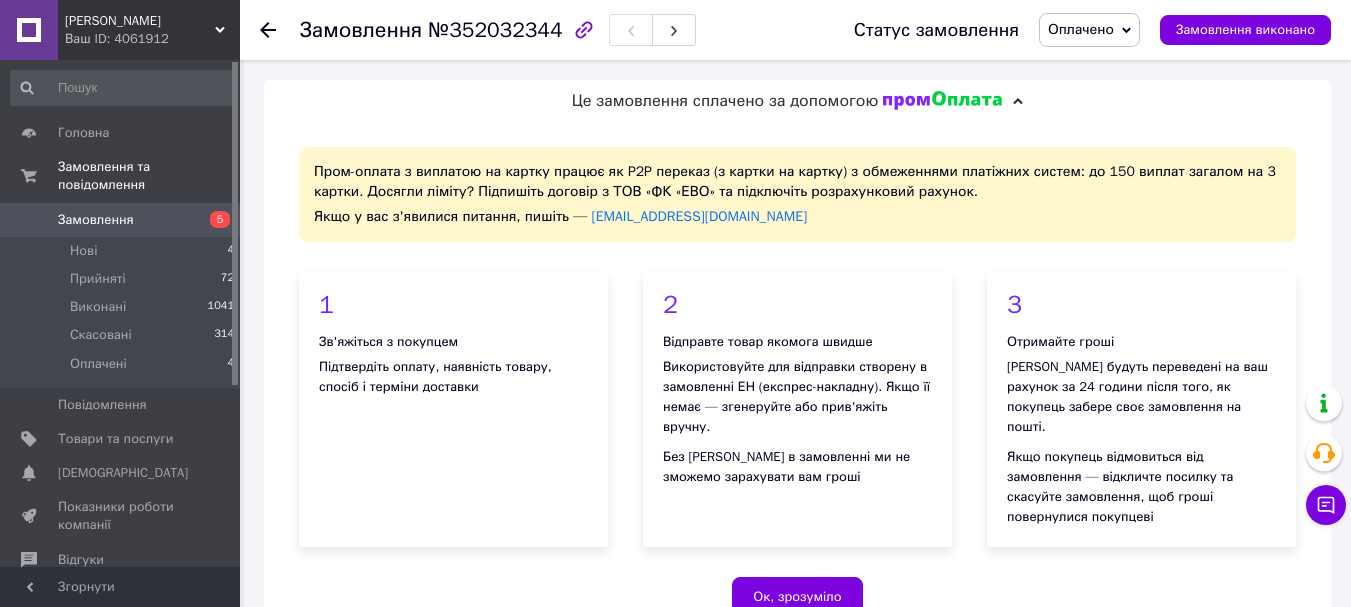 click 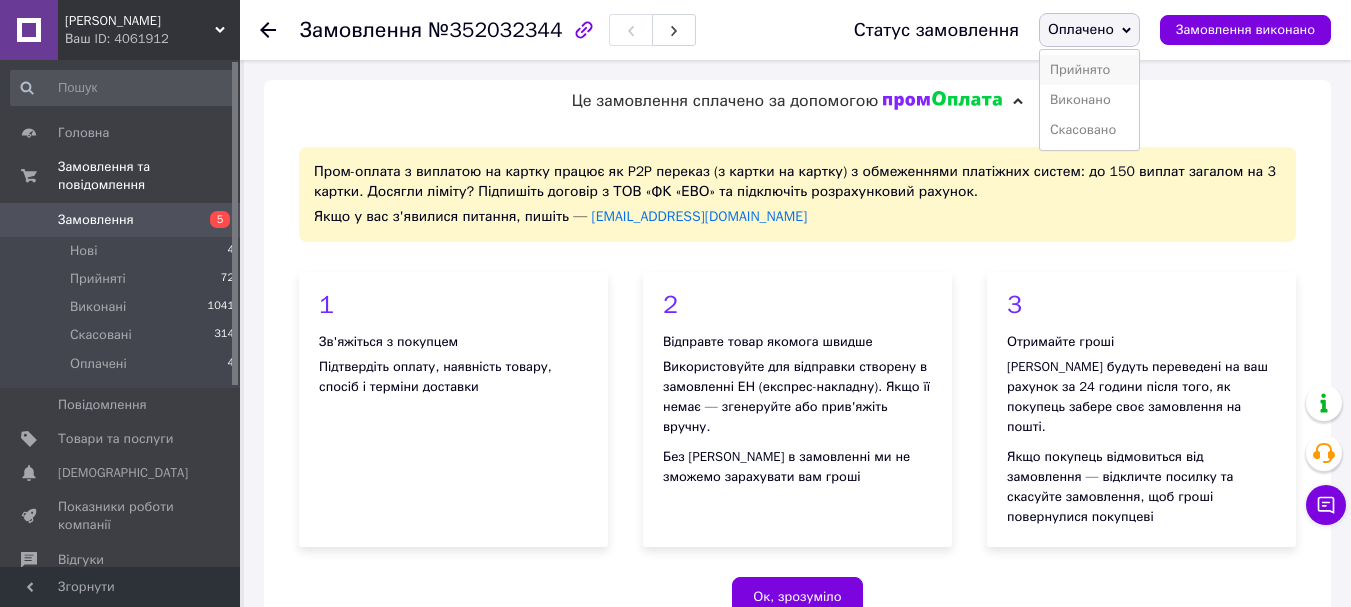 click on "Прийнято" at bounding box center [1089, 70] 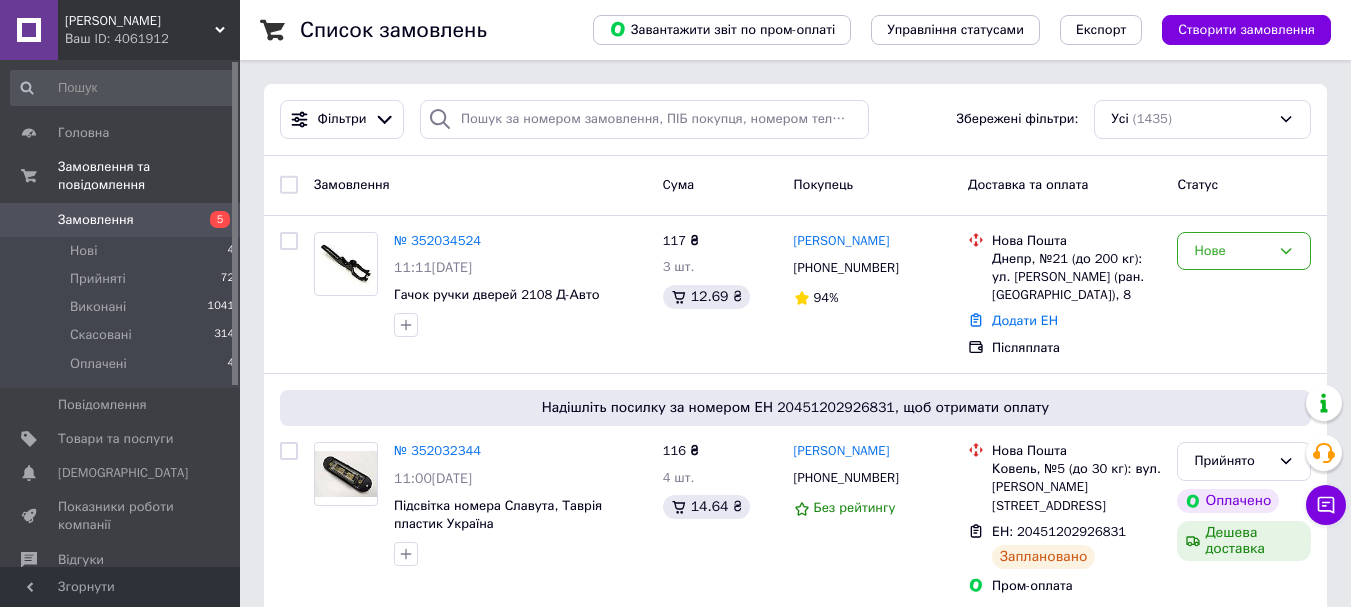 click on "Замовлення" at bounding box center [96, 220] 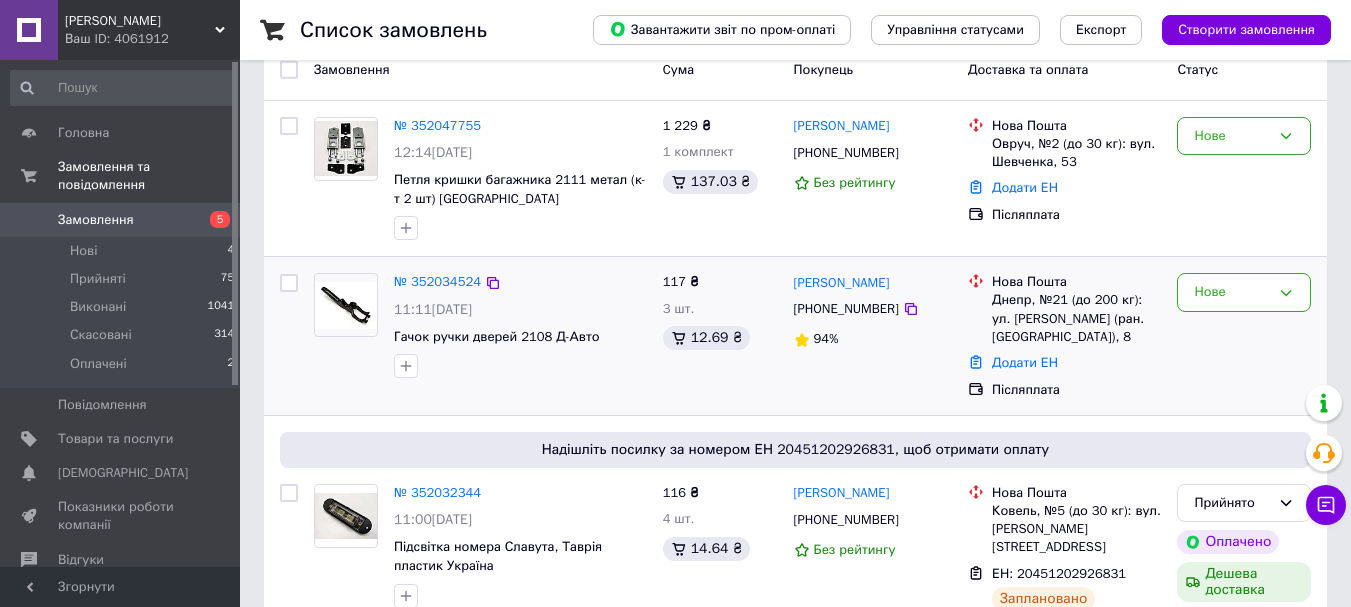 scroll, scrollTop: 0, scrollLeft: 0, axis: both 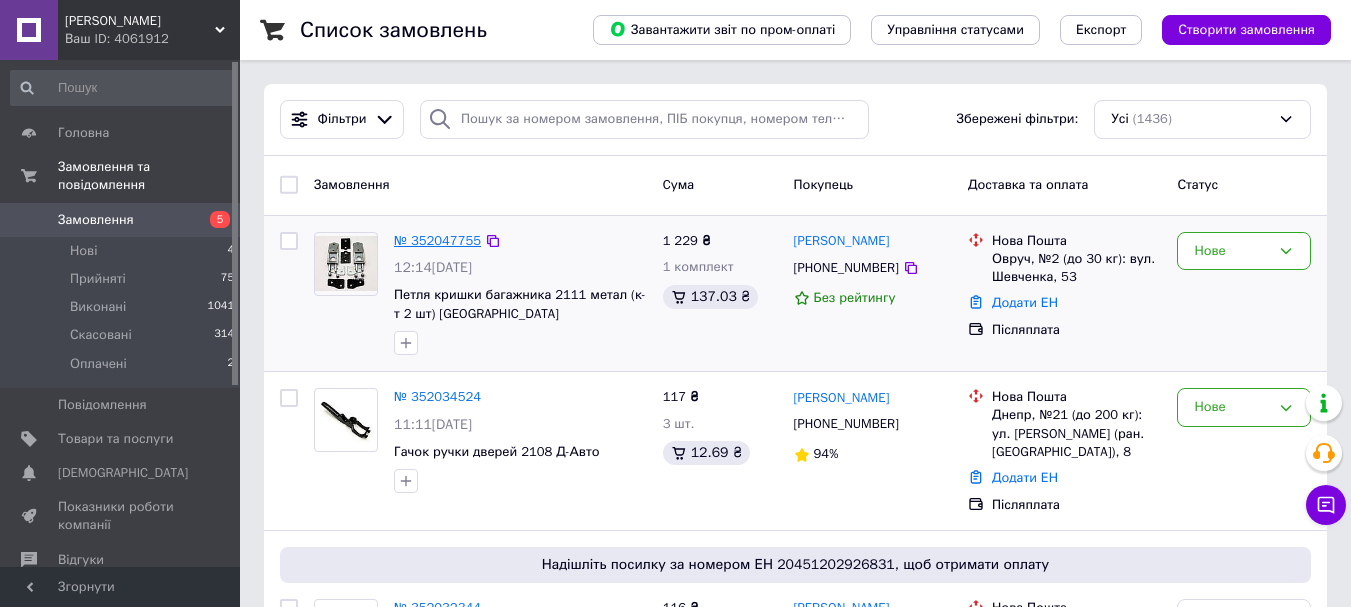 click on "№ 352047755" at bounding box center (437, 240) 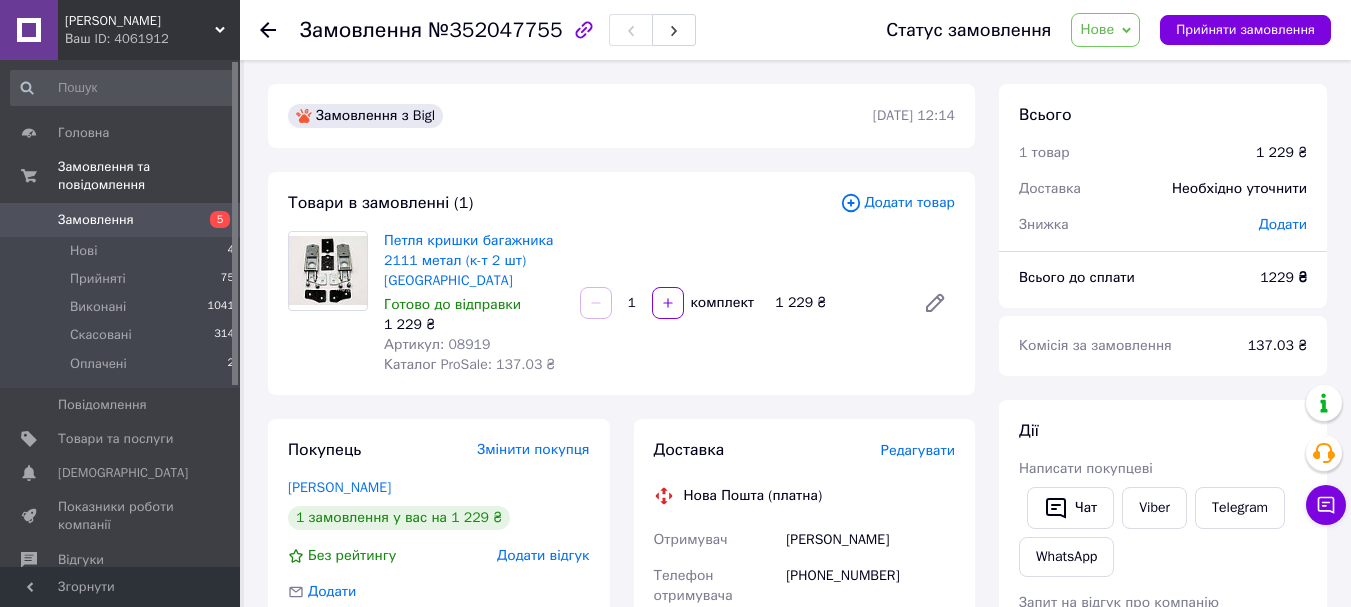 click on "Додати товар" at bounding box center (897, 203) 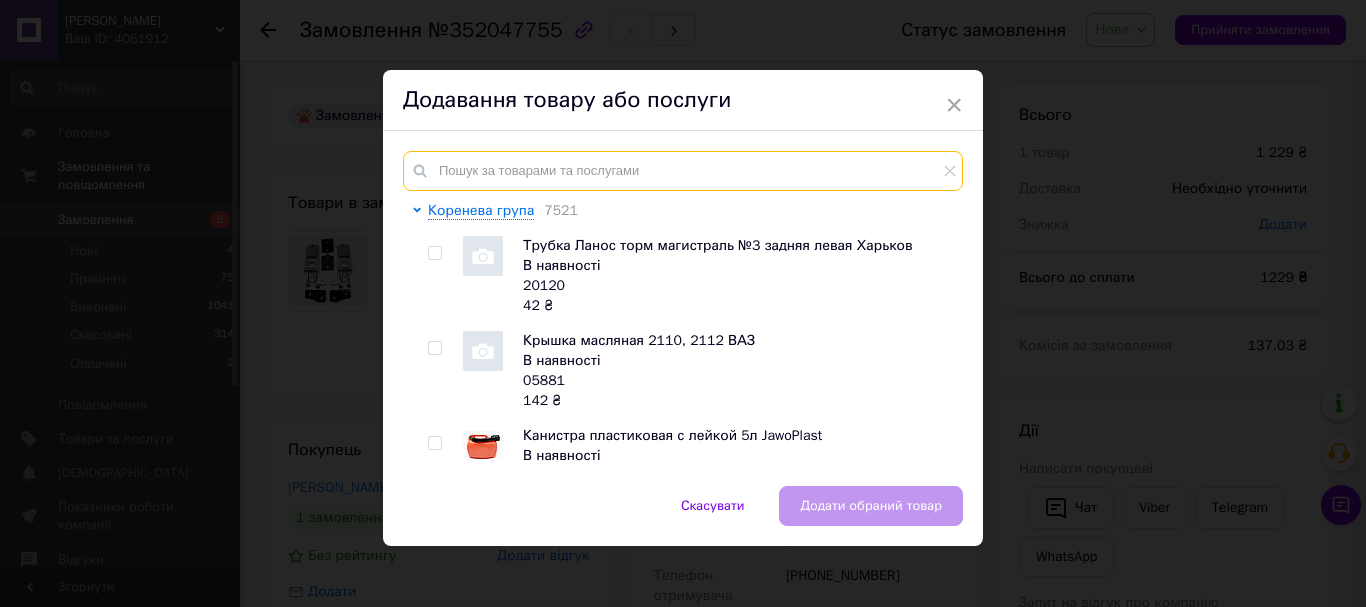 click at bounding box center [683, 171] 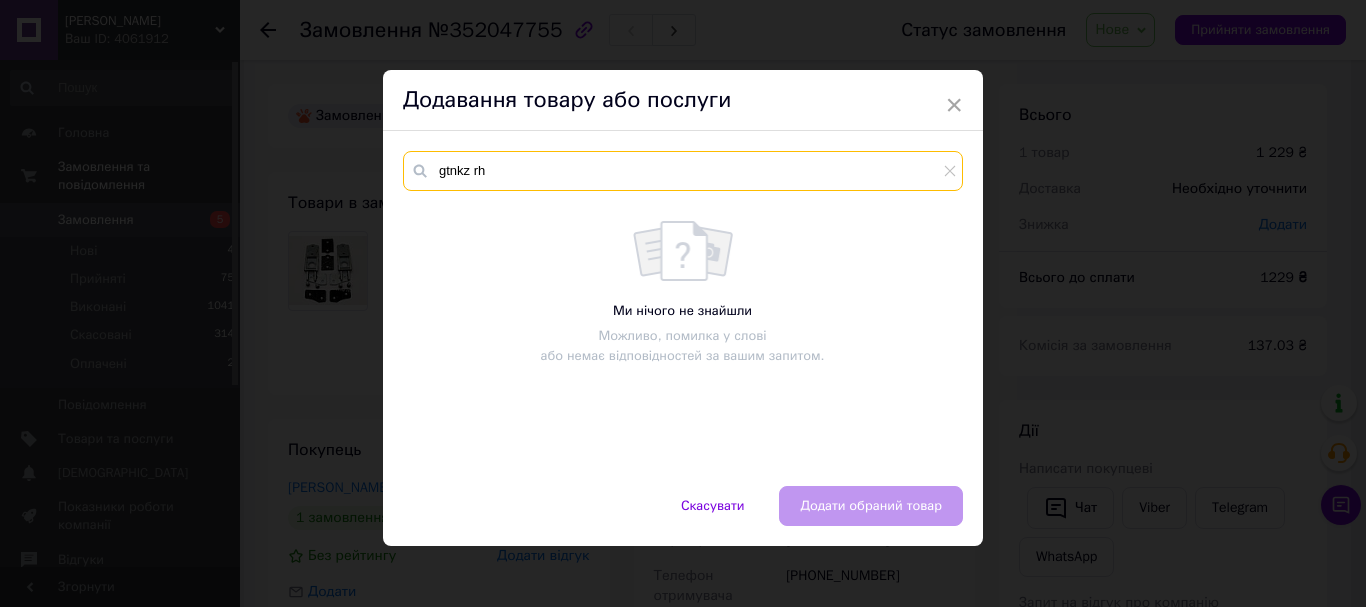 type on "gtnkz rhs" 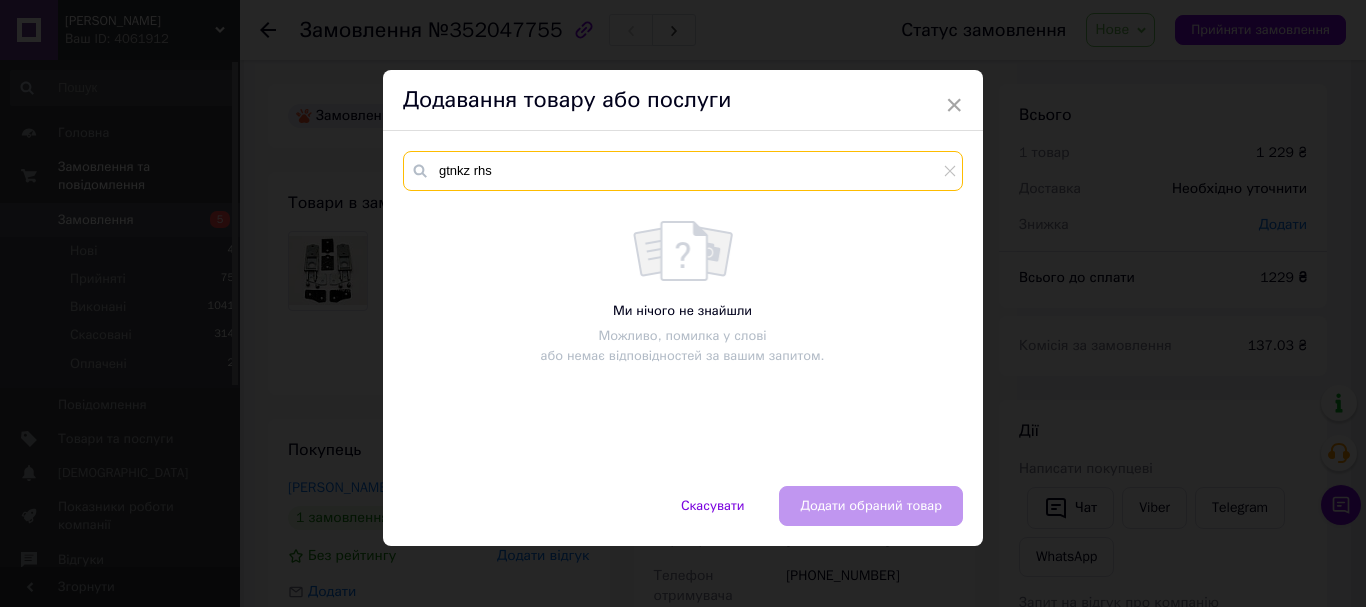 drag, startPoint x: 501, startPoint y: 179, endPoint x: 374, endPoint y: 180, distance: 127.00394 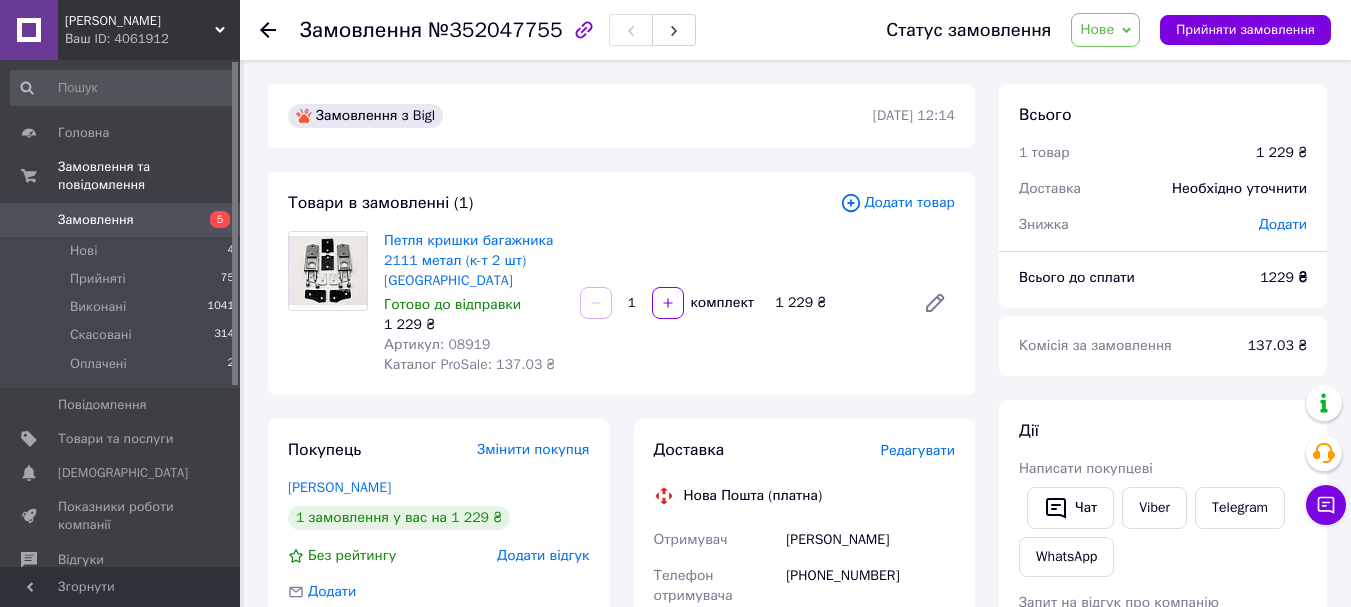 click on "Додати товар" at bounding box center [897, 203] 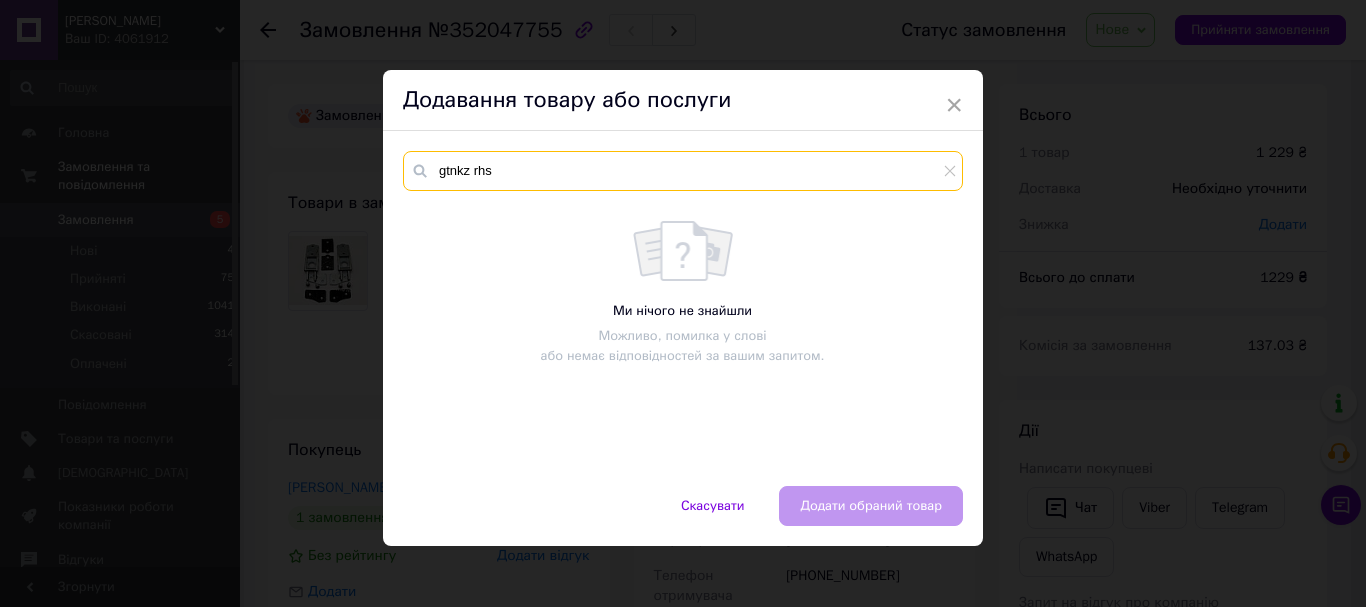 drag, startPoint x: 516, startPoint y: 176, endPoint x: 342, endPoint y: 175, distance: 174.00287 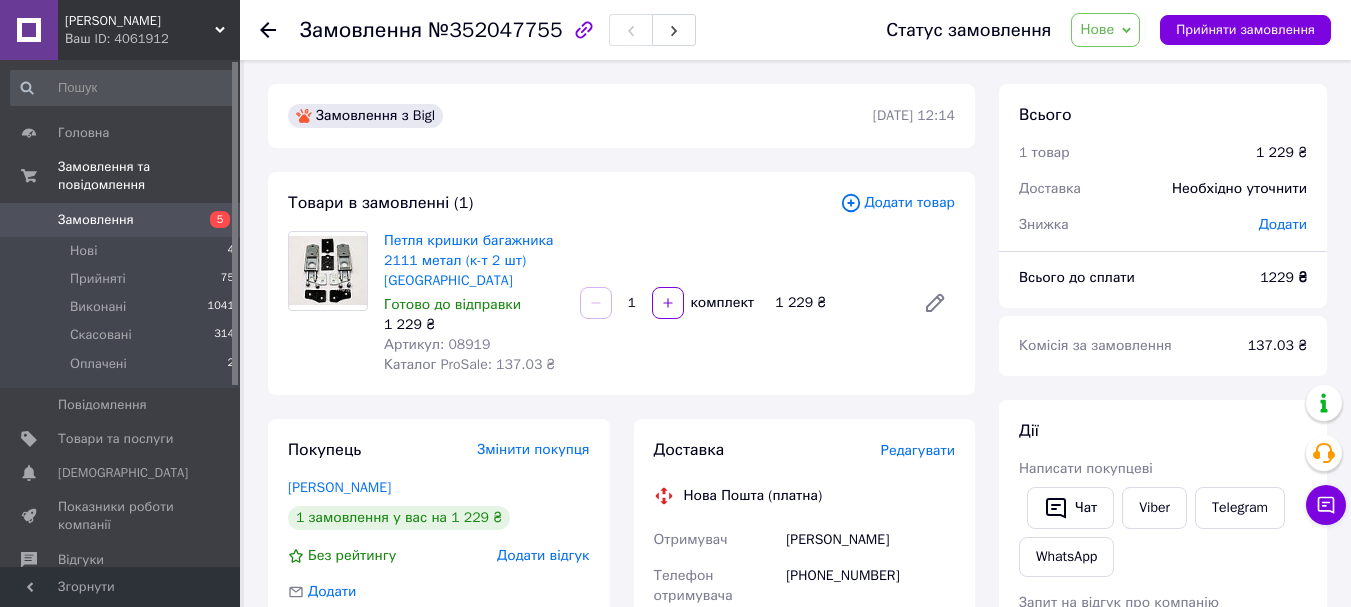 click on "Додати товар" at bounding box center (897, 203) 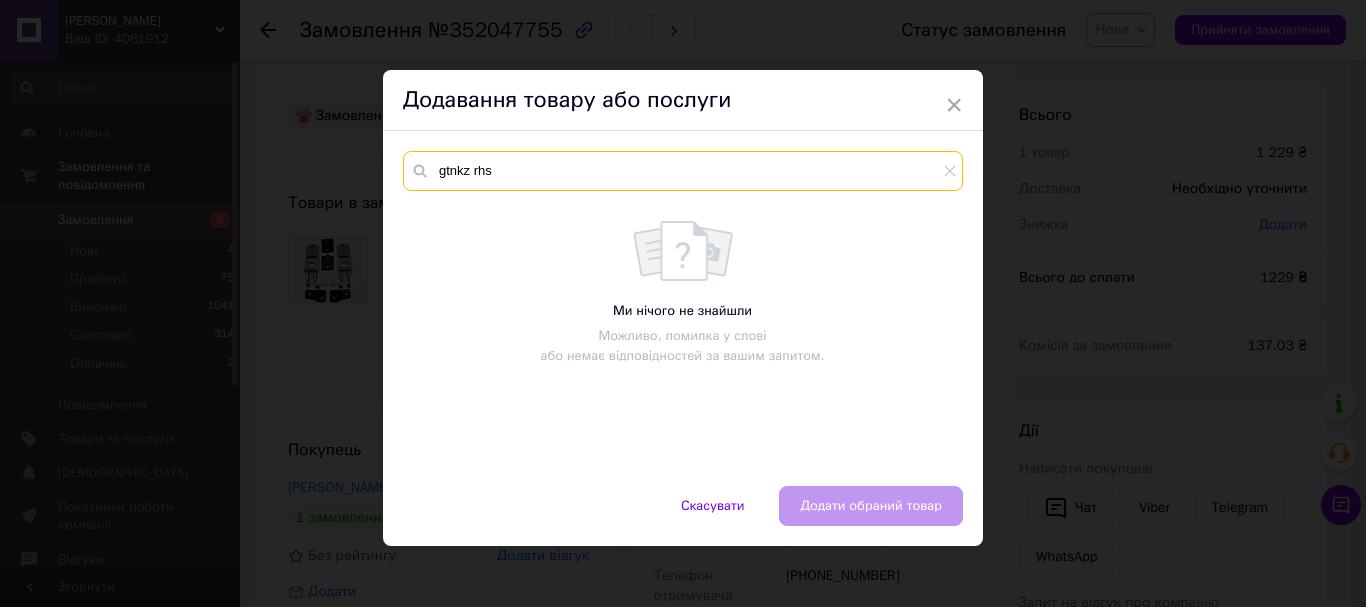 click on "gtnkz rhs" at bounding box center (683, 171) 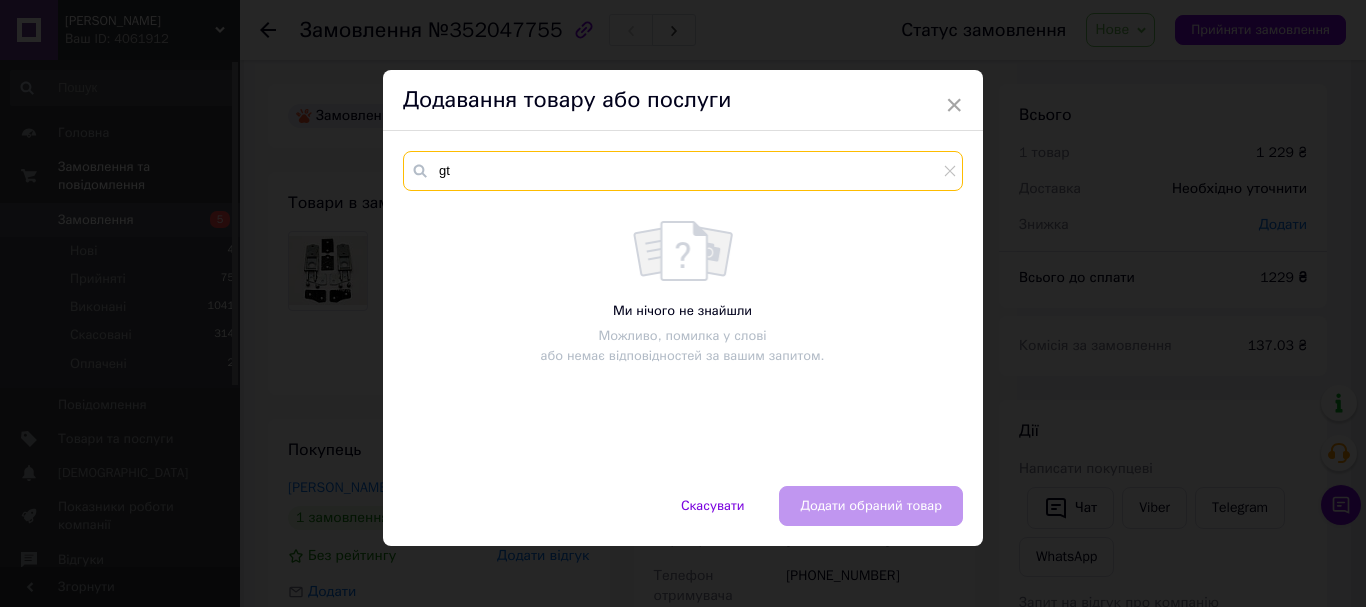 type on "g" 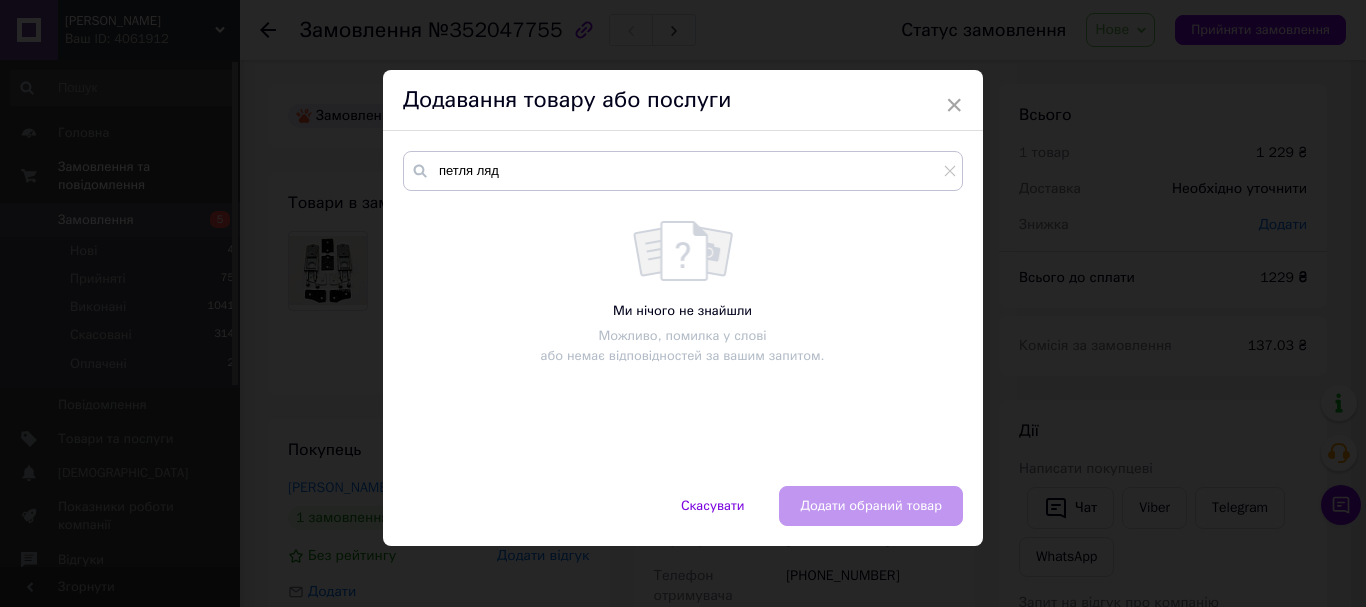 click on "Скасувати   Додати обраний товар" at bounding box center [683, 516] 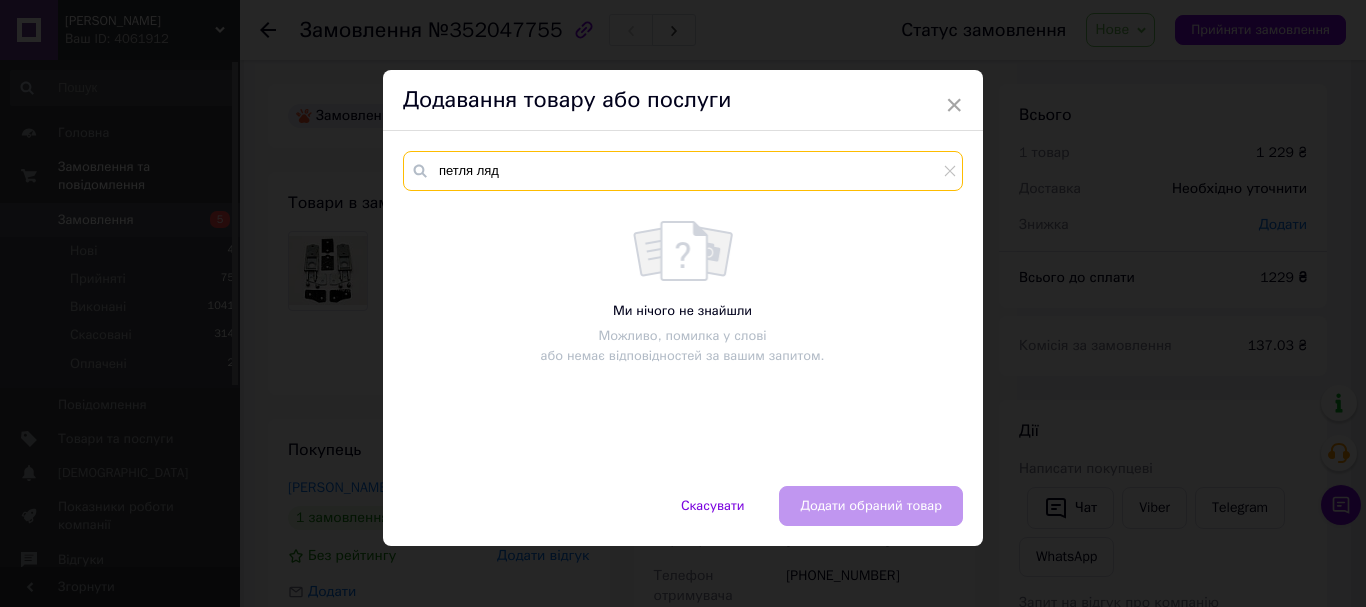 click on "петля ляд" at bounding box center [683, 171] 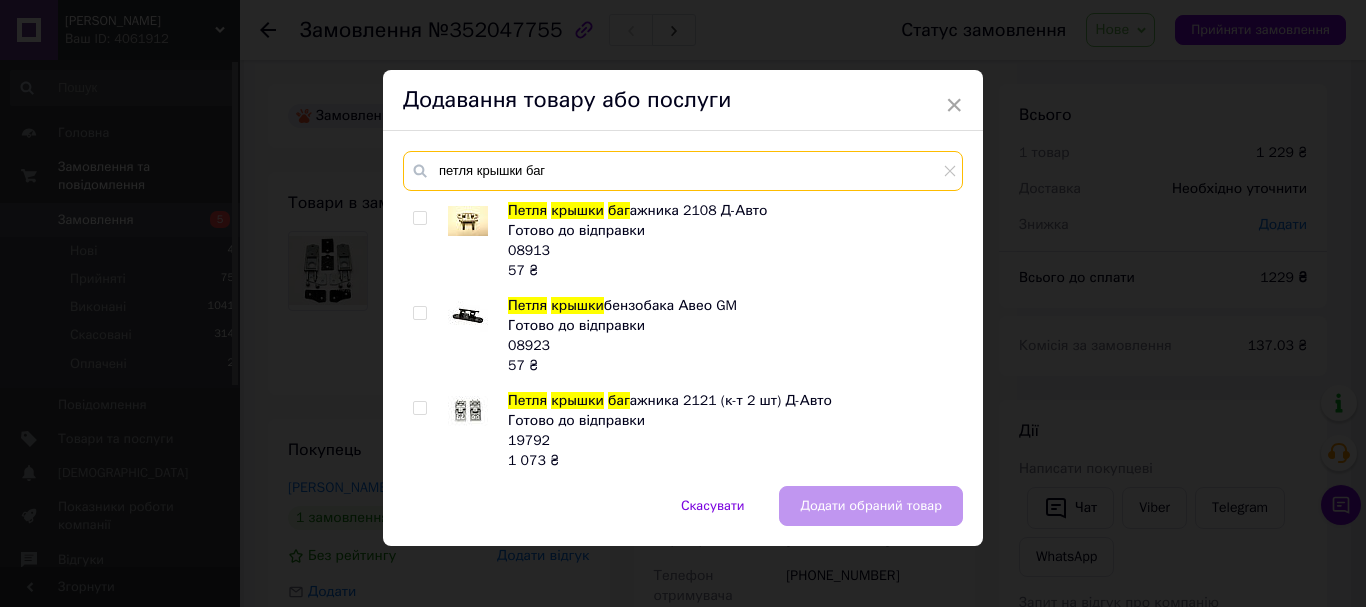 type on "петля крышки баг" 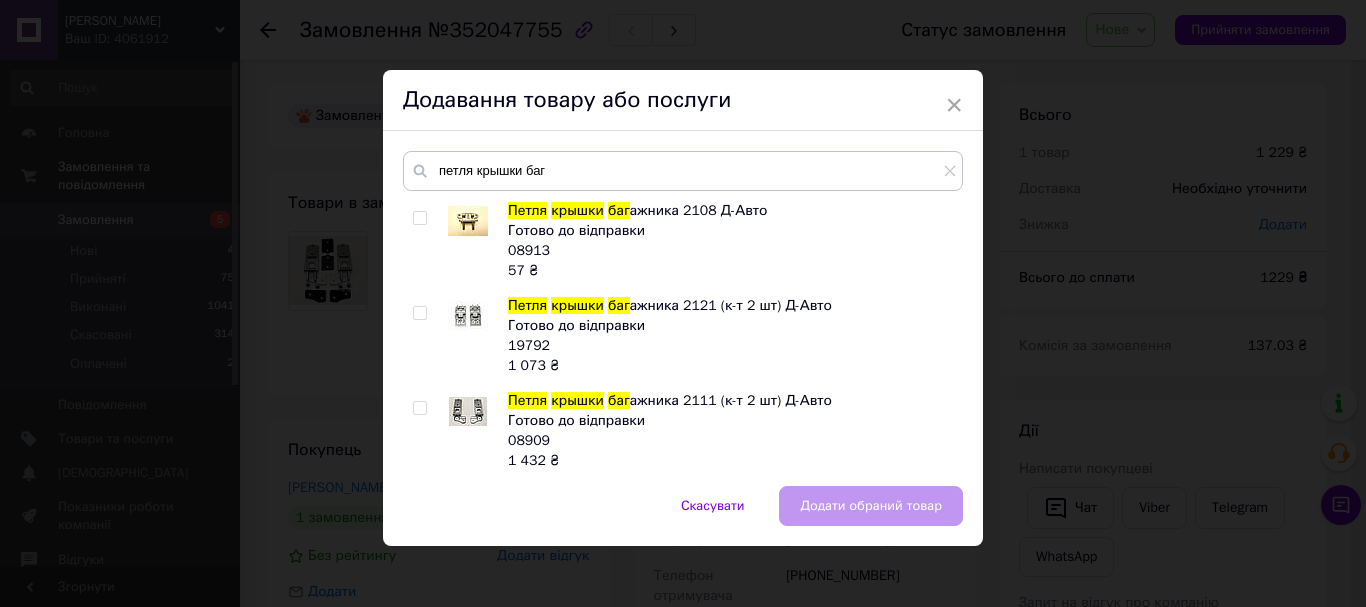 click at bounding box center (419, 408) 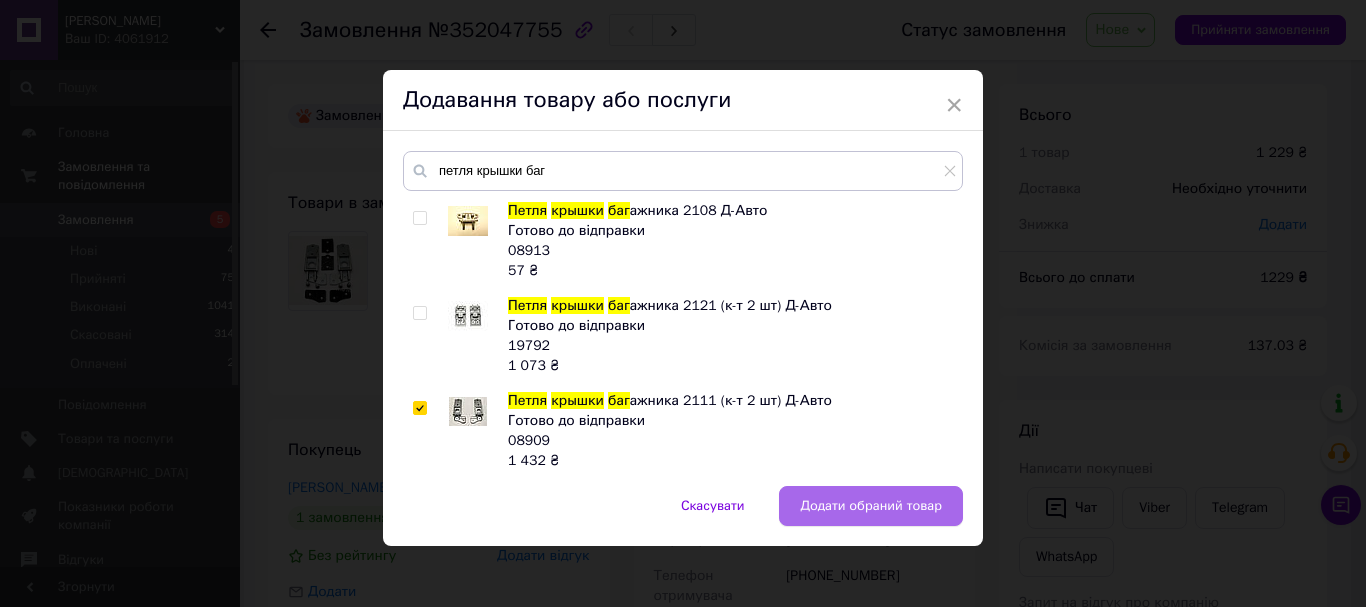 click on "Додати обраний товар" at bounding box center [871, 506] 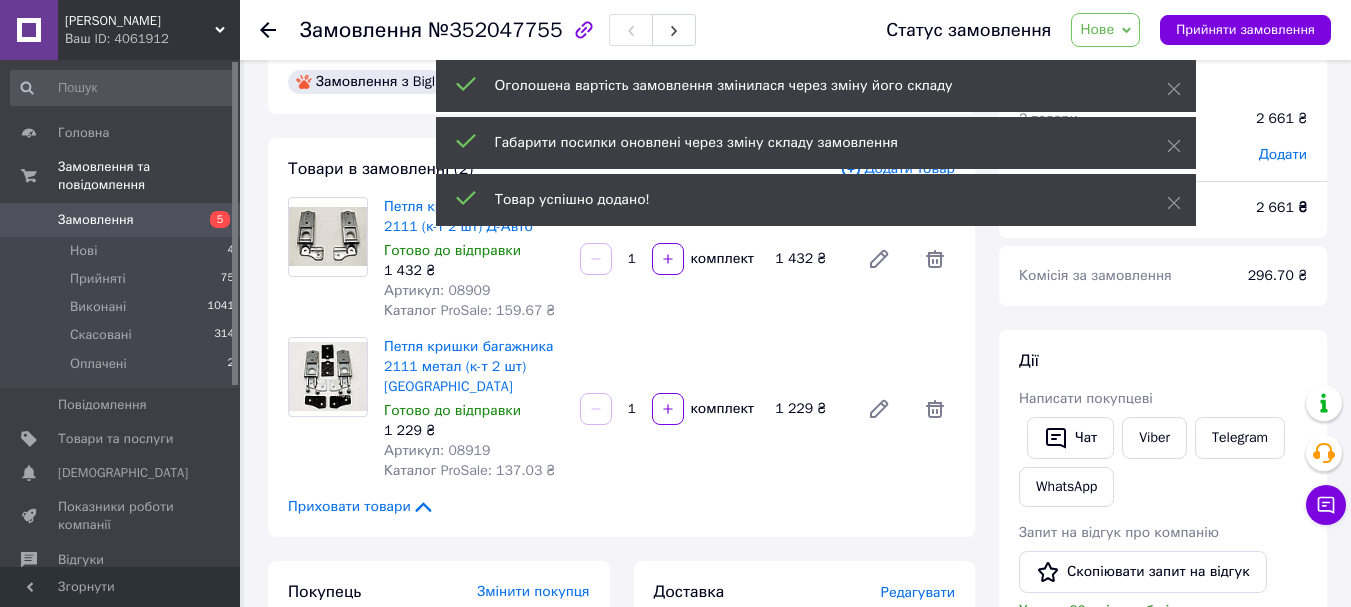 scroll, scrollTop: 0, scrollLeft: 0, axis: both 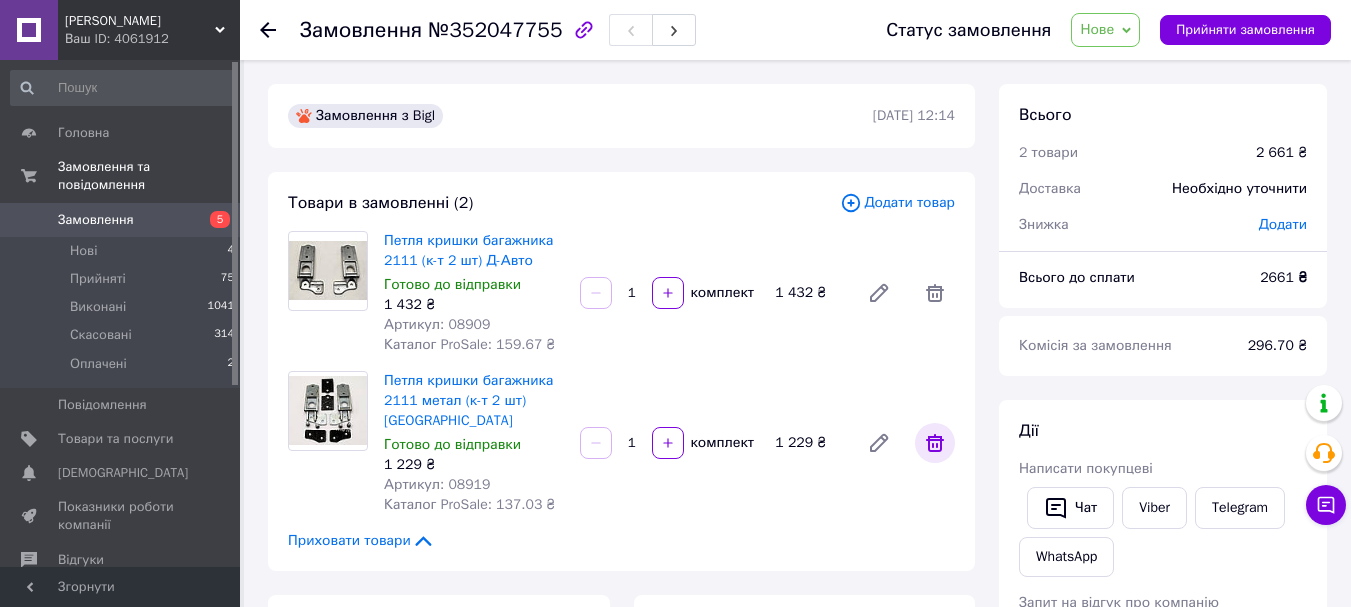 click 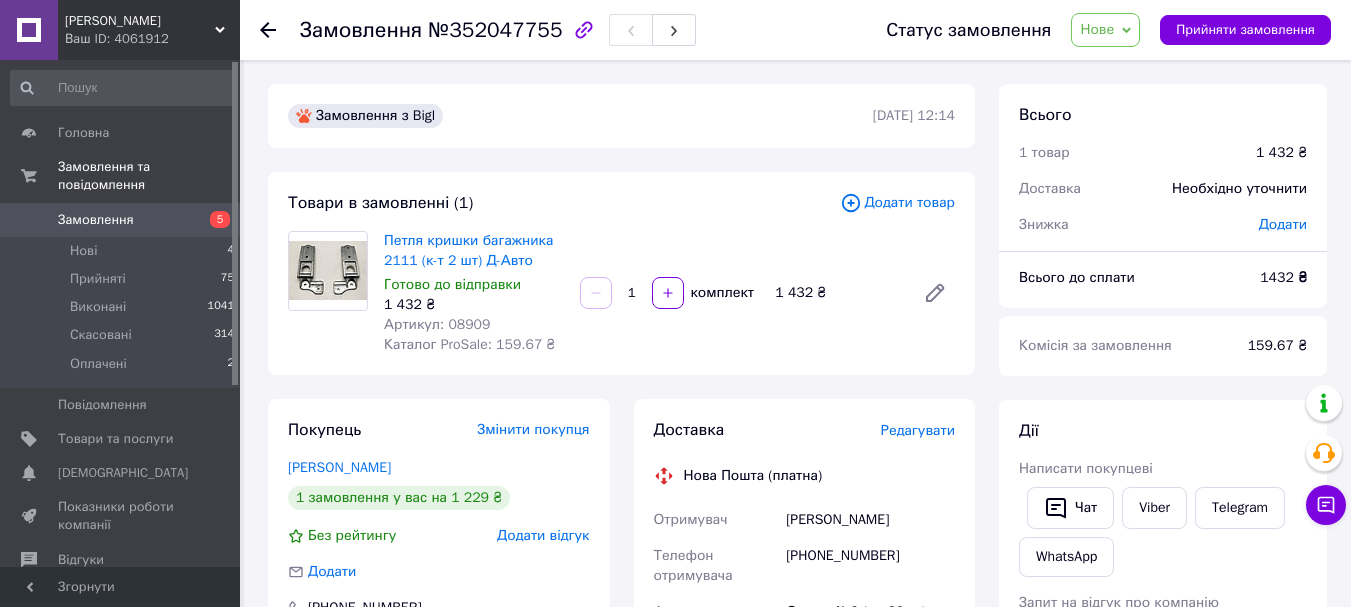 click on "Всього 1 товар 1 432 ₴ Доставка Необхідно уточнити Знижка Додати" at bounding box center [1163, 159] 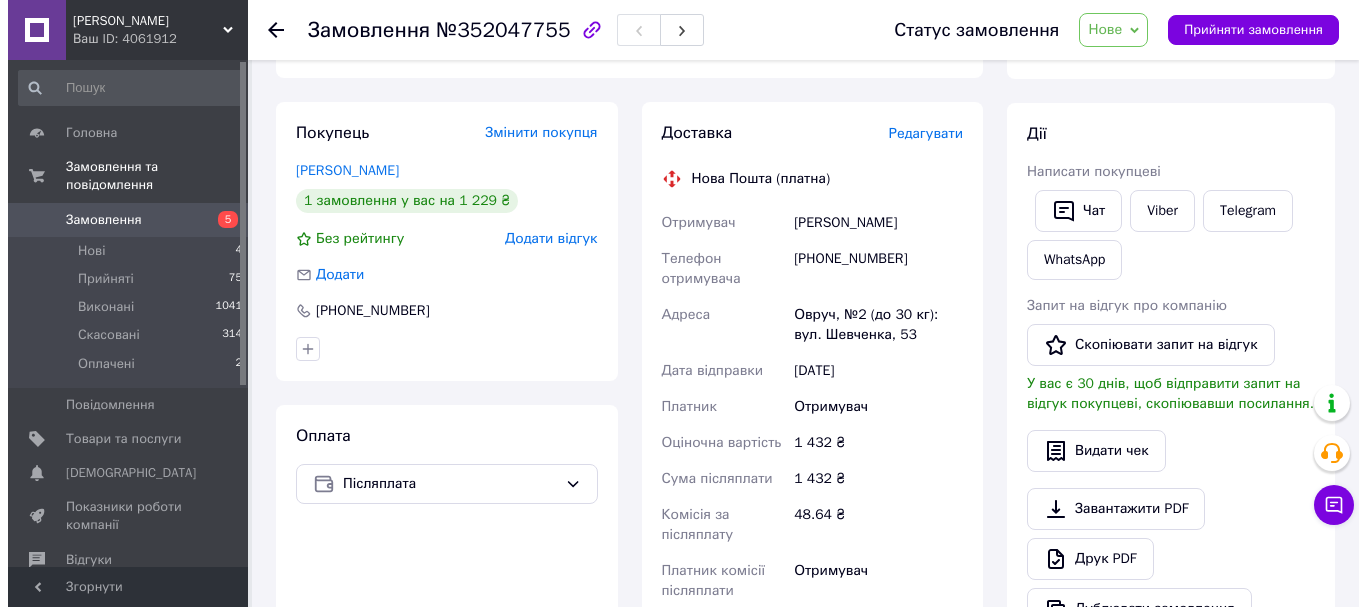 scroll, scrollTop: 200, scrollLeft: 0, axis: vertical 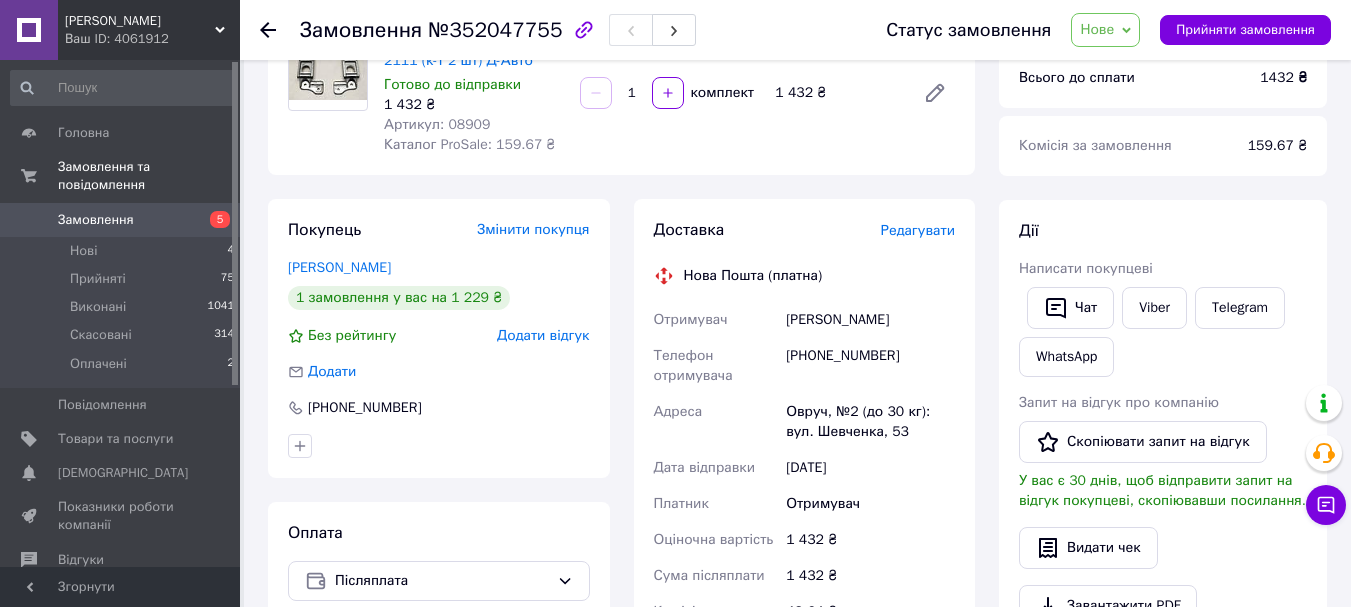 click on "Редагувати" at bounding box center [918, 230] 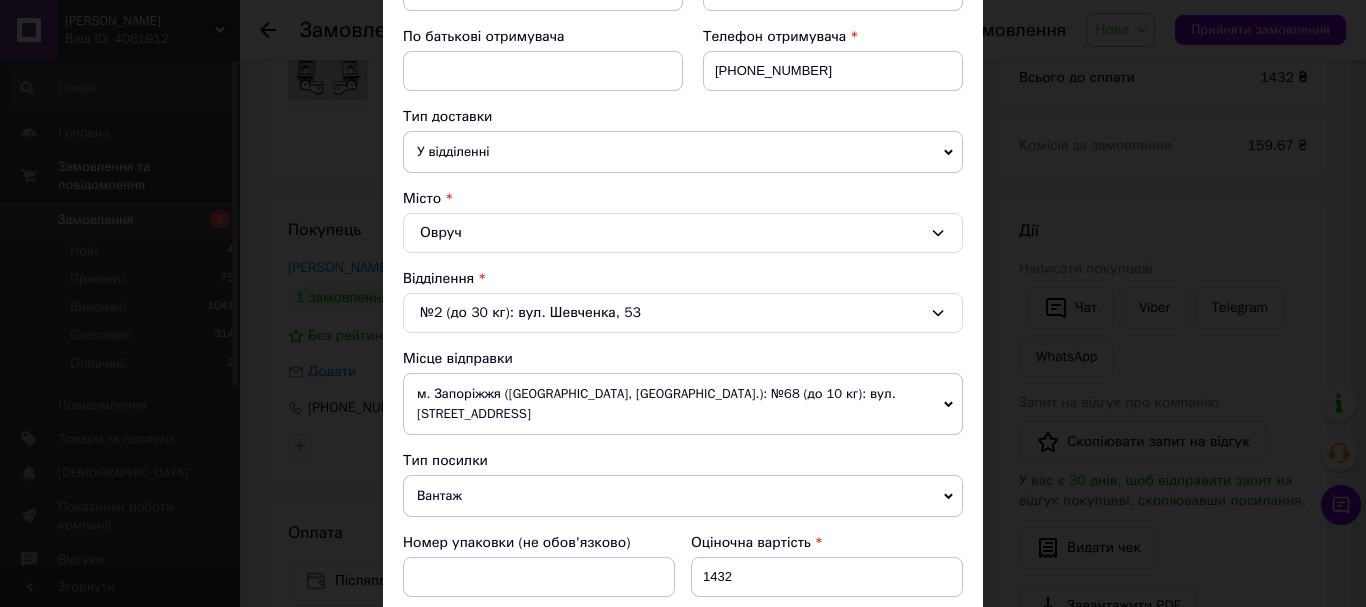 scroll, scrollTop: 400, scrollLeft: 0, axis: vertical 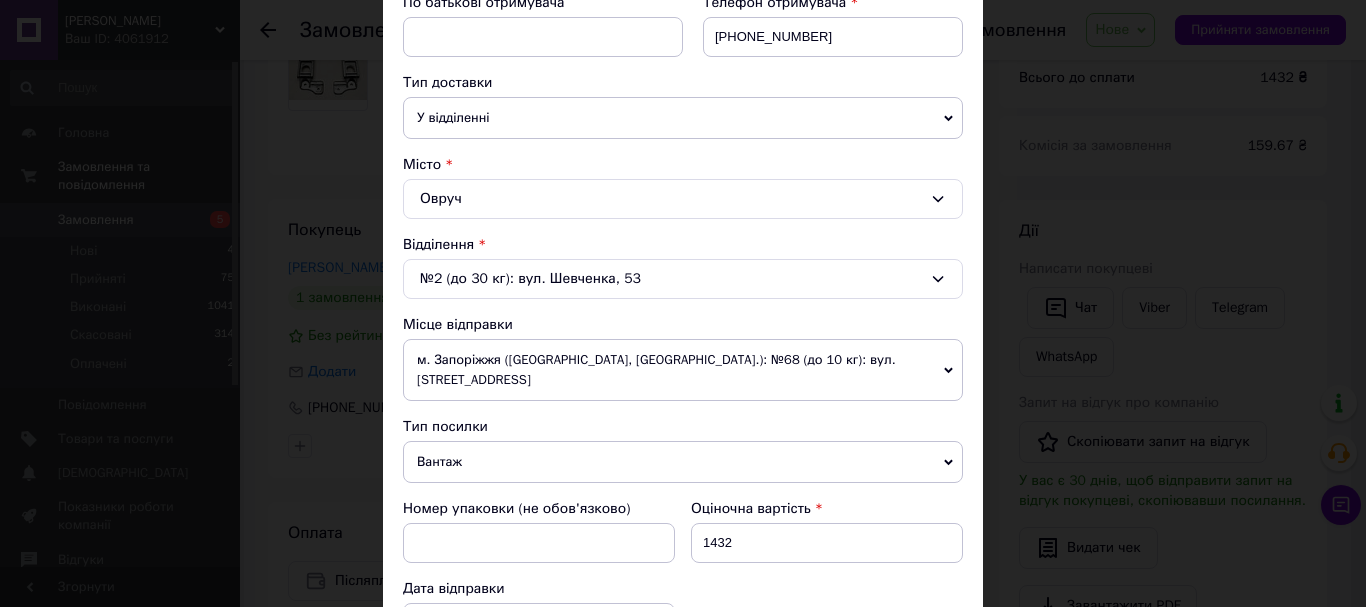 click on "Вантаж" at bounding box center [683, 462] 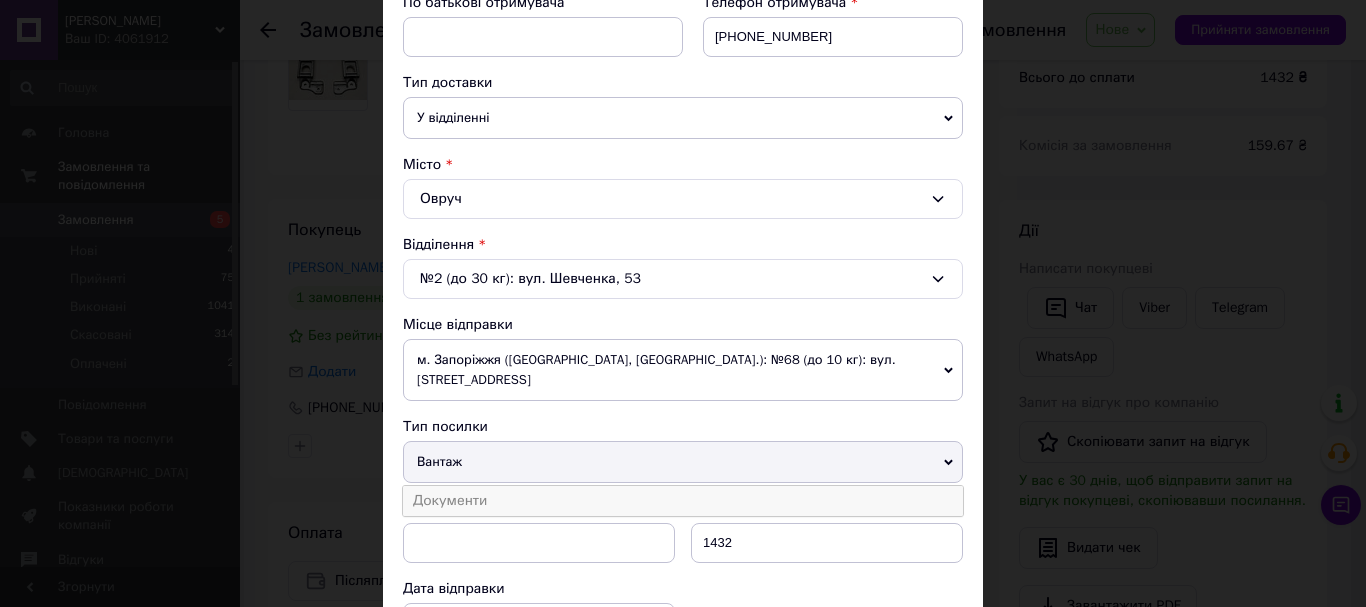 click on "Документи" at bounding box center [683, 501] 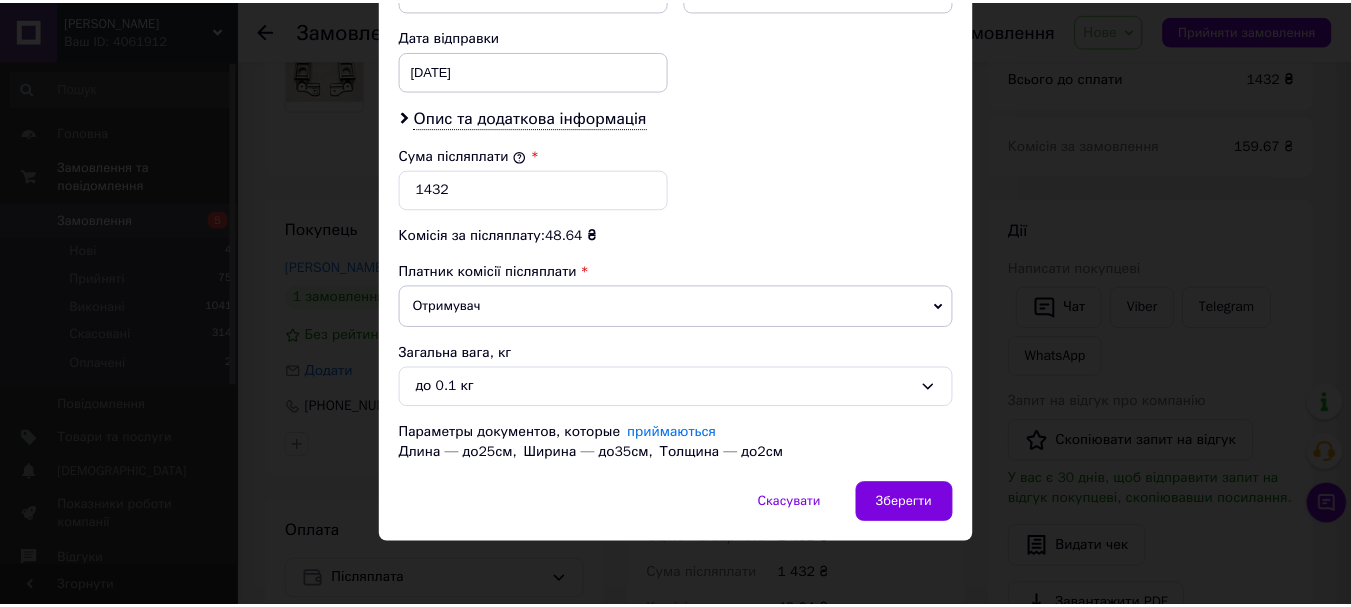 scroll, scrollTop: 959, scrollLeft: 0, axis: vertical 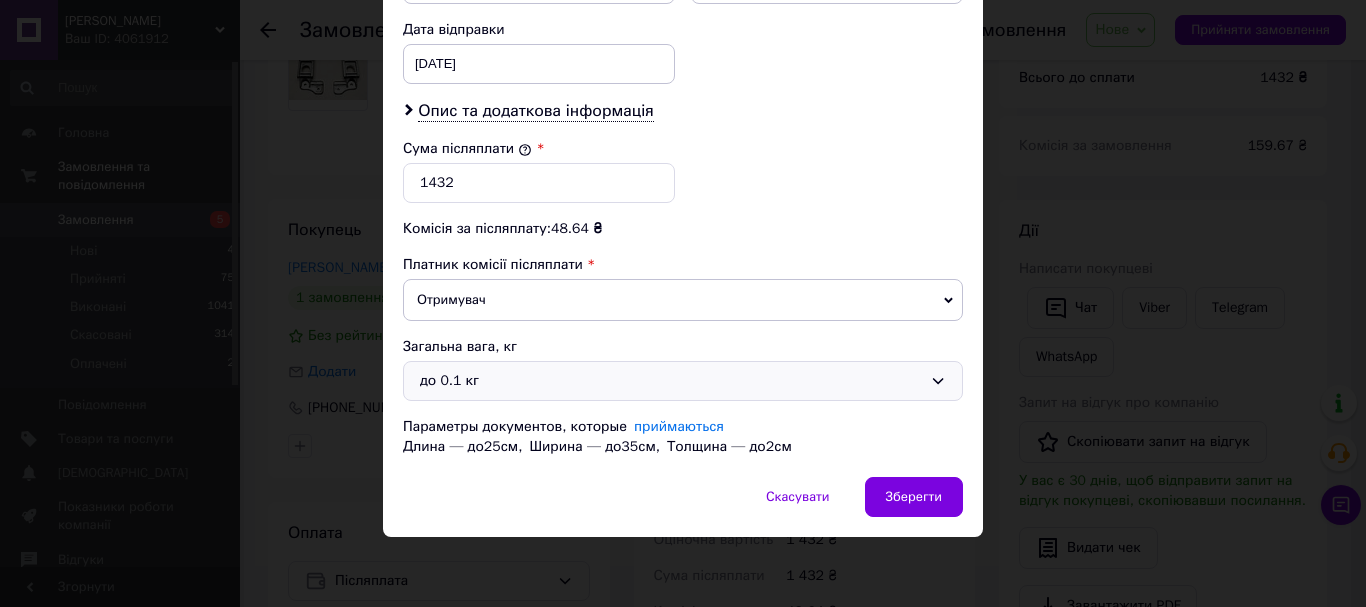 click on "до 0.1 кг" at bounding box center (671, 381) 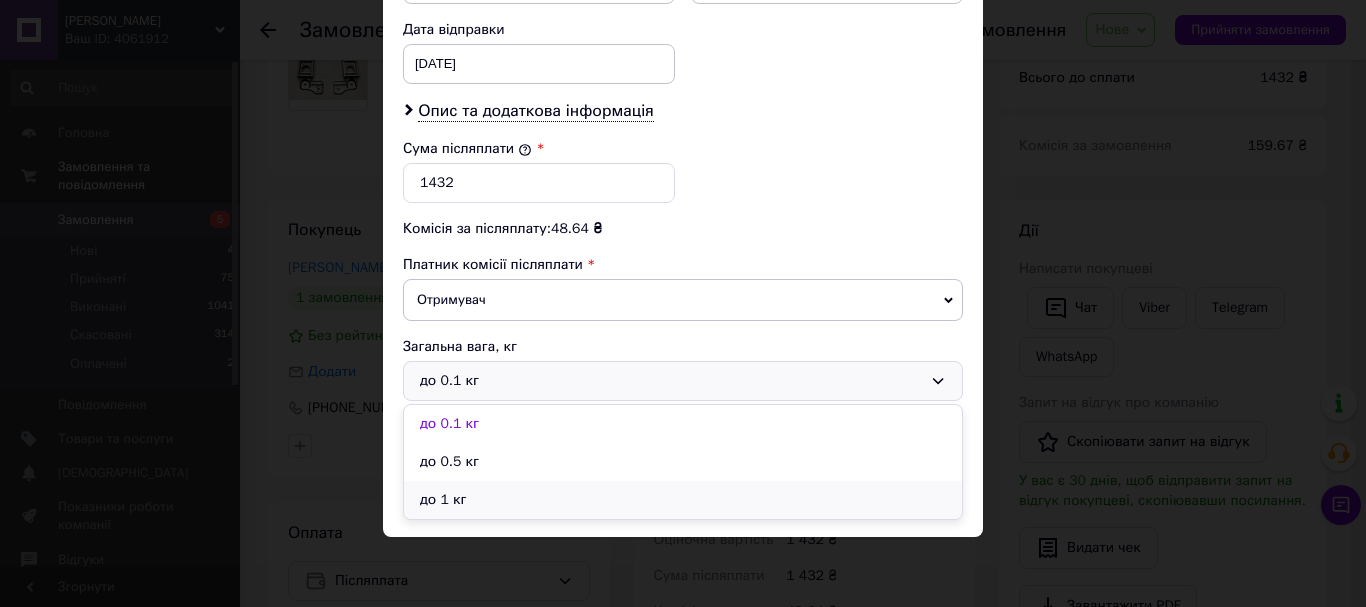 click on "до 1 кг" at bounding box center (683, 500) 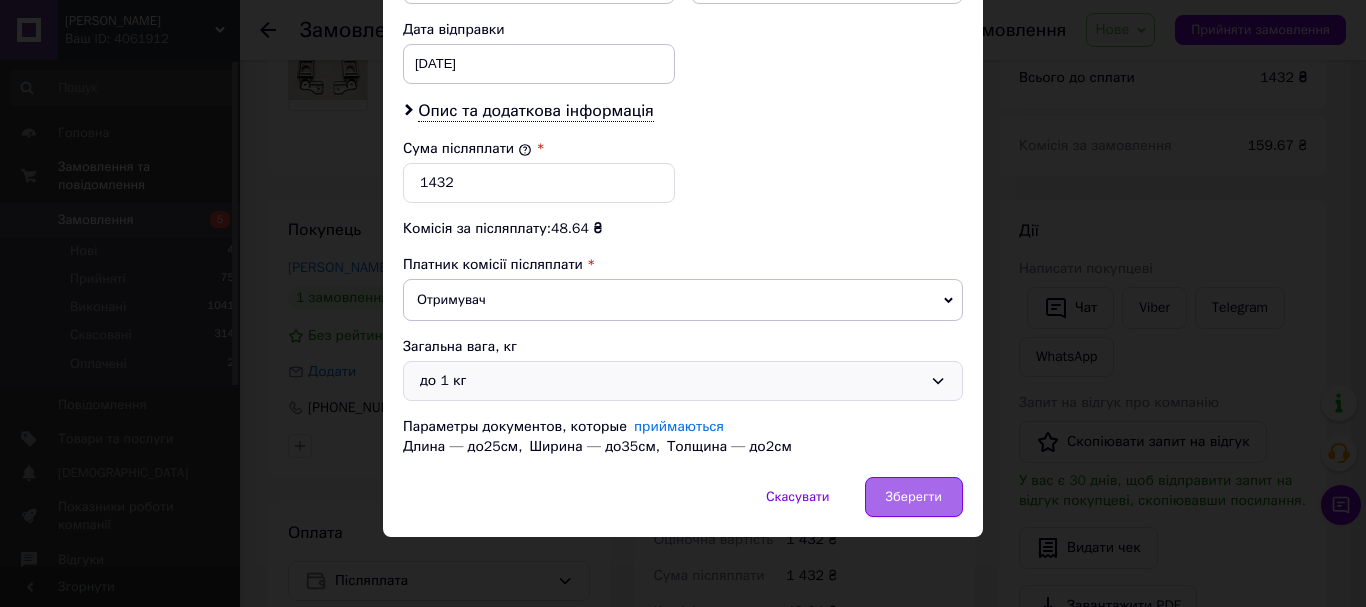 click on "Зберегти" at bounding box center (914, 497) 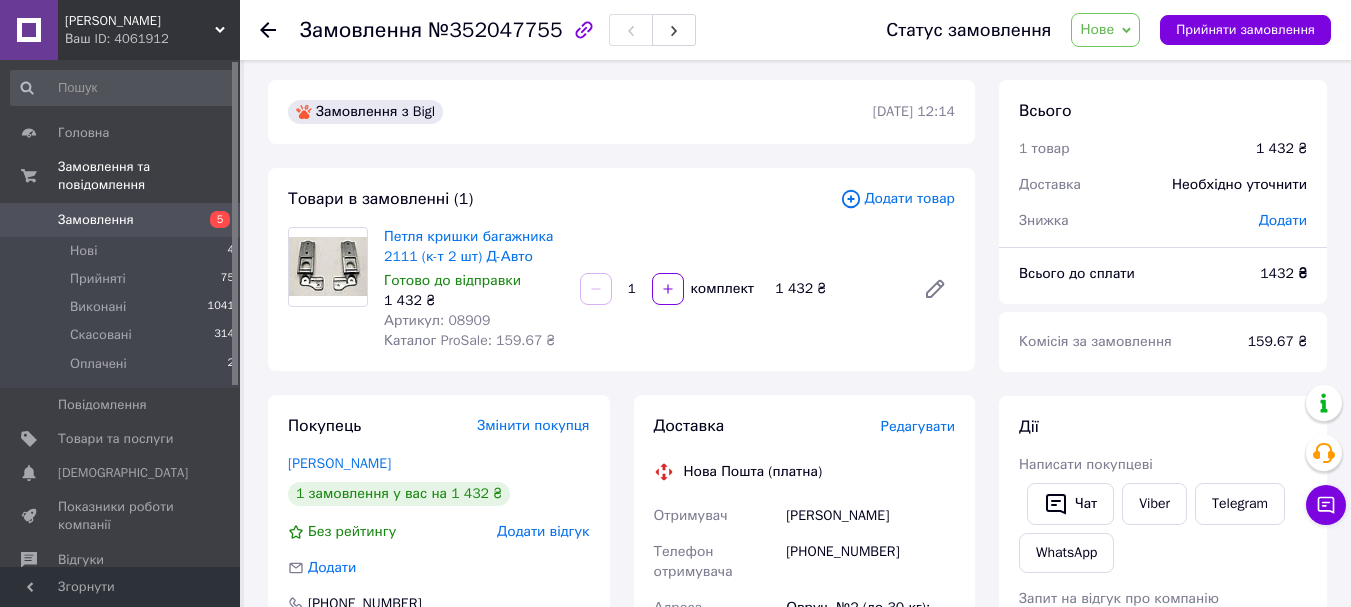 scroll, scrollTop: 0, scrollLeft: 0, axis: both 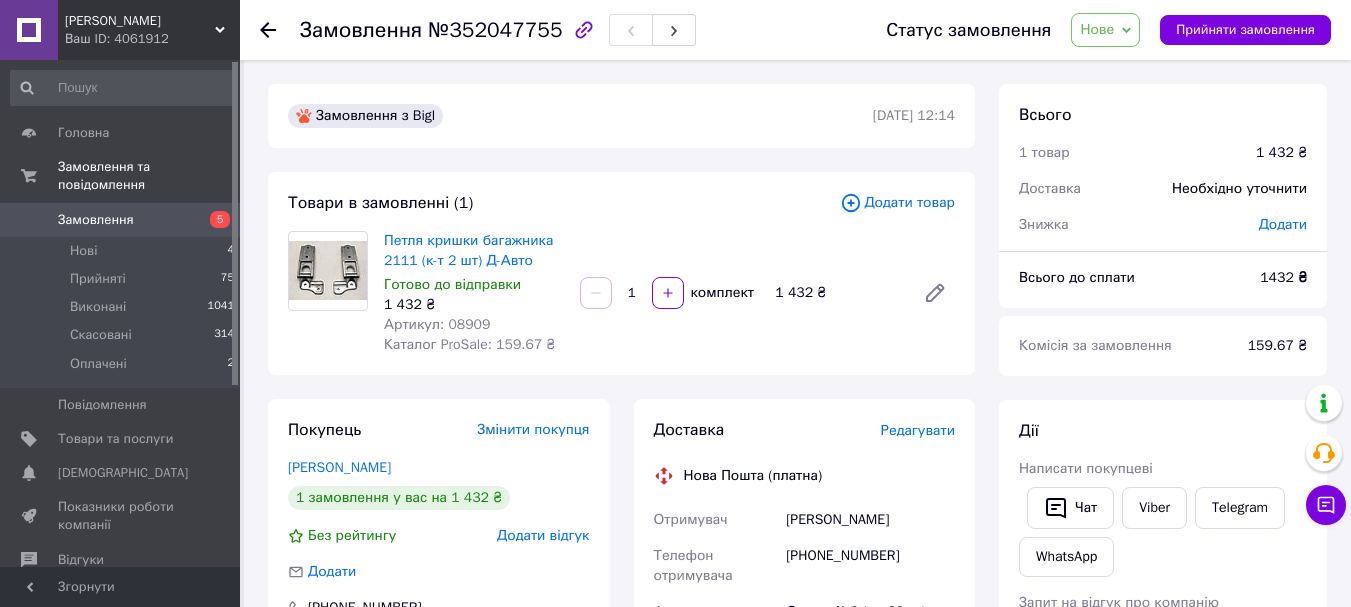 click on "Замовлення" at bounding box center [96, 220] 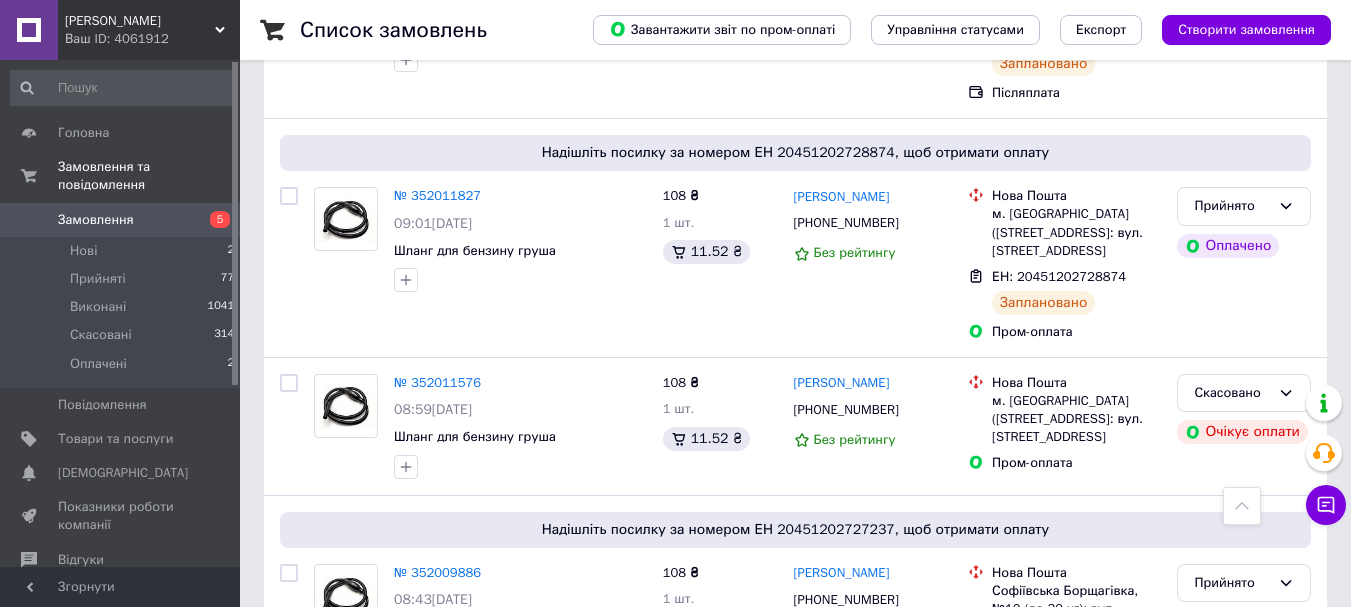 scroll, scrollTop: 1600, scrollLeft: 0, axis: vertical 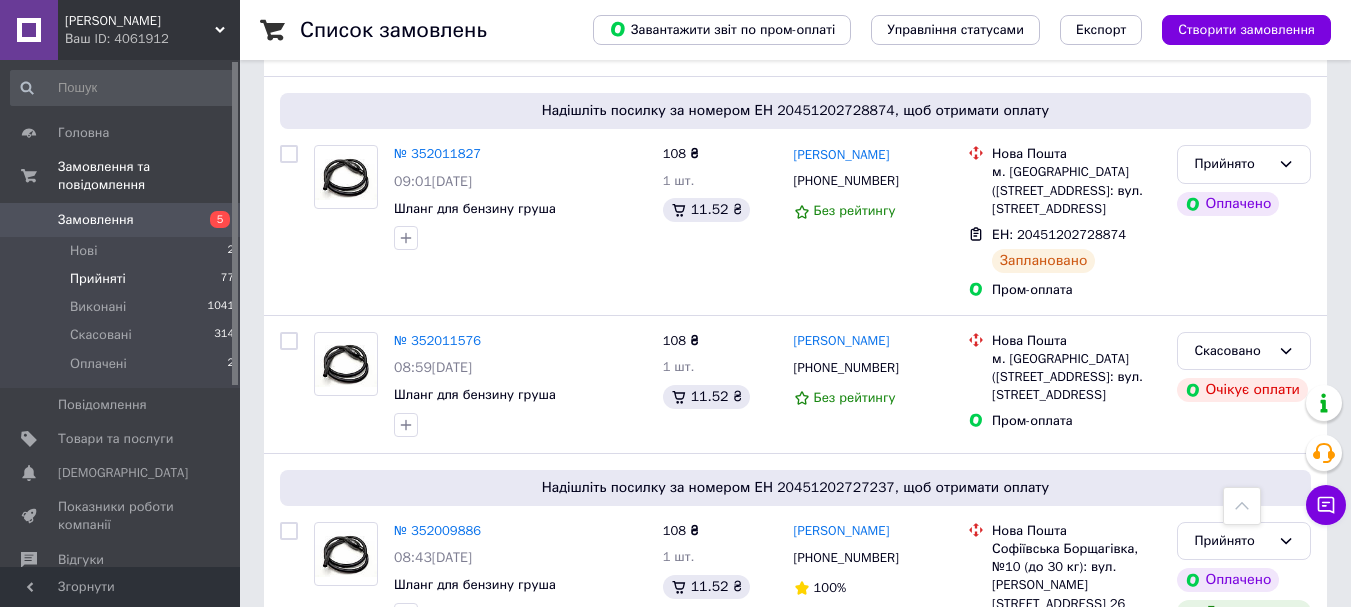 click on "Прийняті" at bounding box center [98, 279] 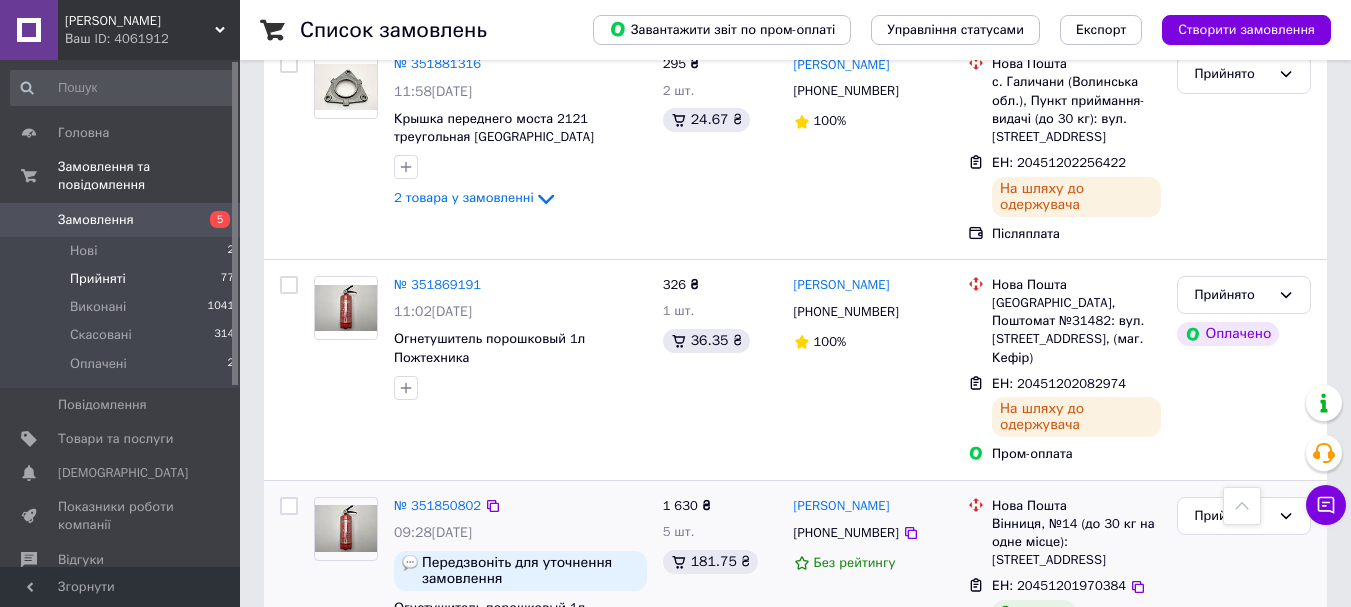 scroll, scrollTop: 7200, scrollLeft: 0, axis: vertical 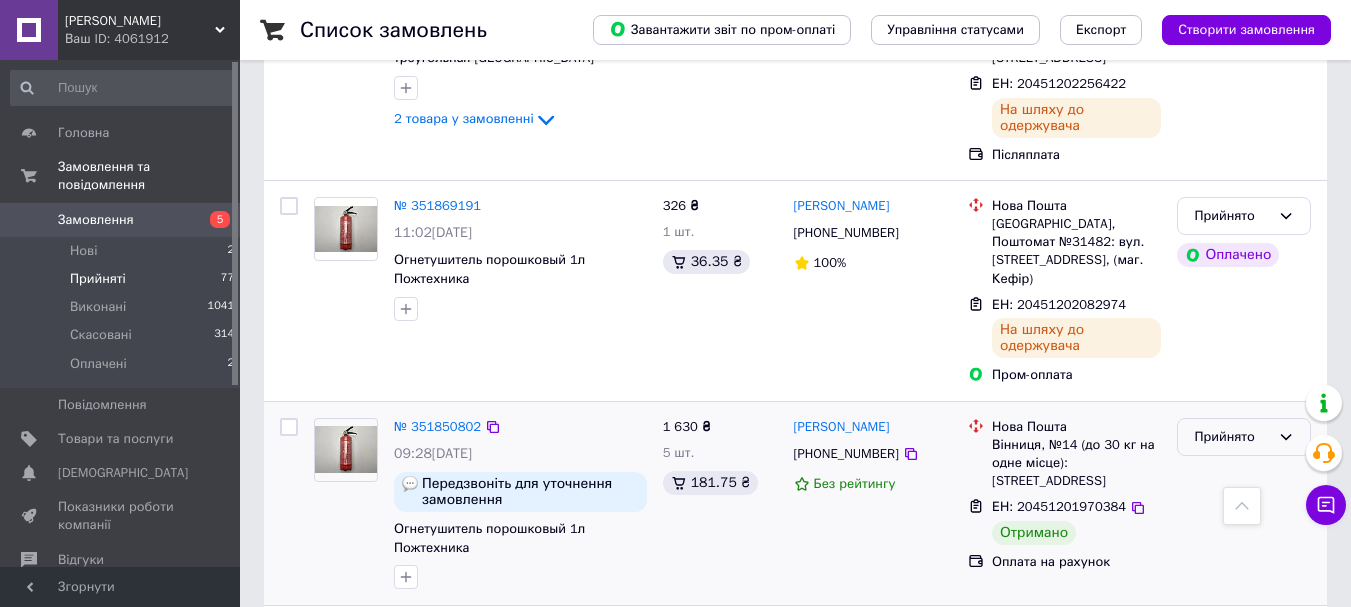 click 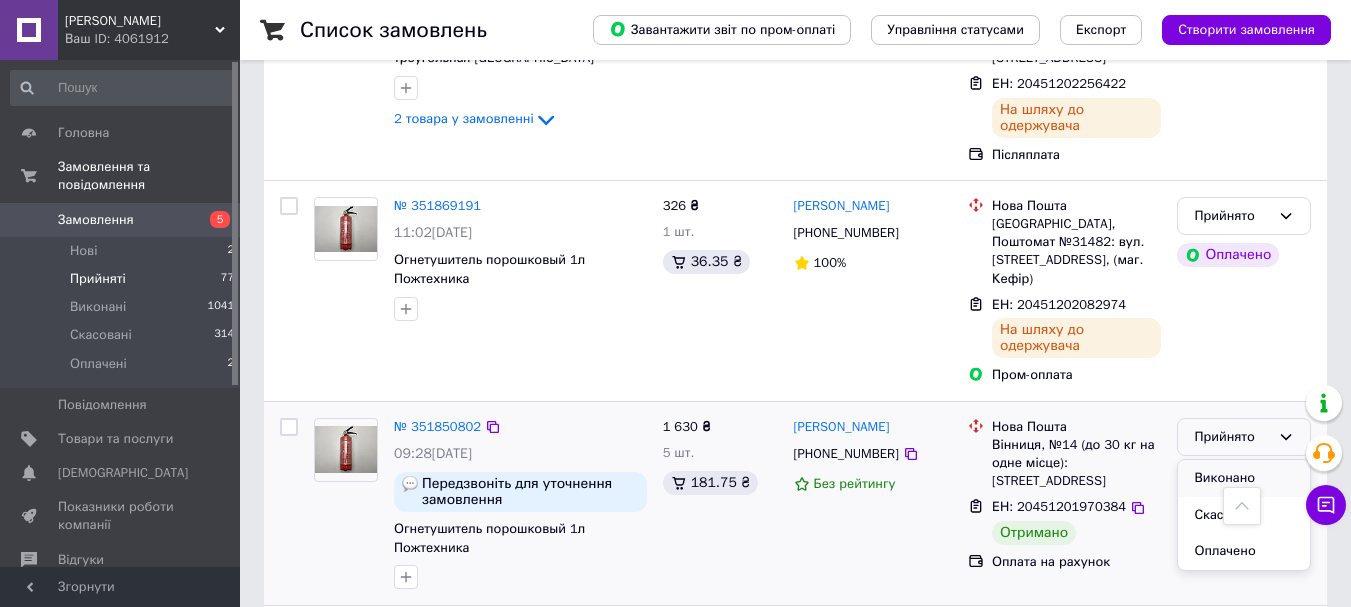 click on "Виконано" at bounding box center [1244, 478] 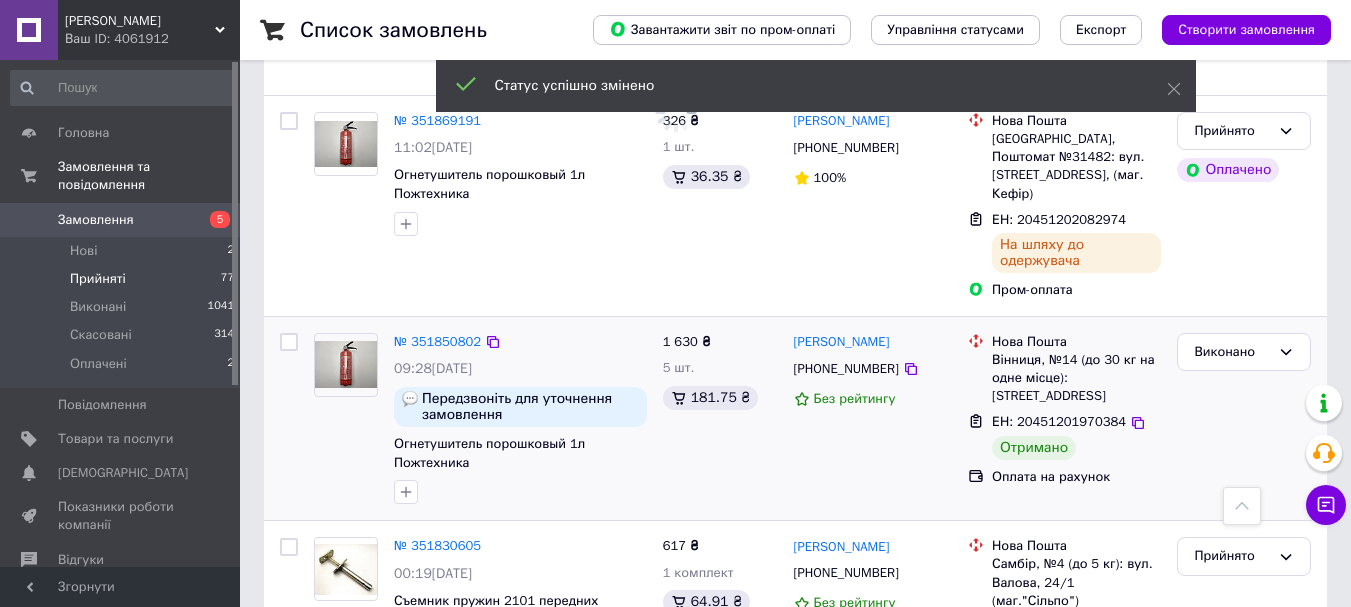 scroll, scrollTop: 7500, scrollLeft: 0, axis: vertical 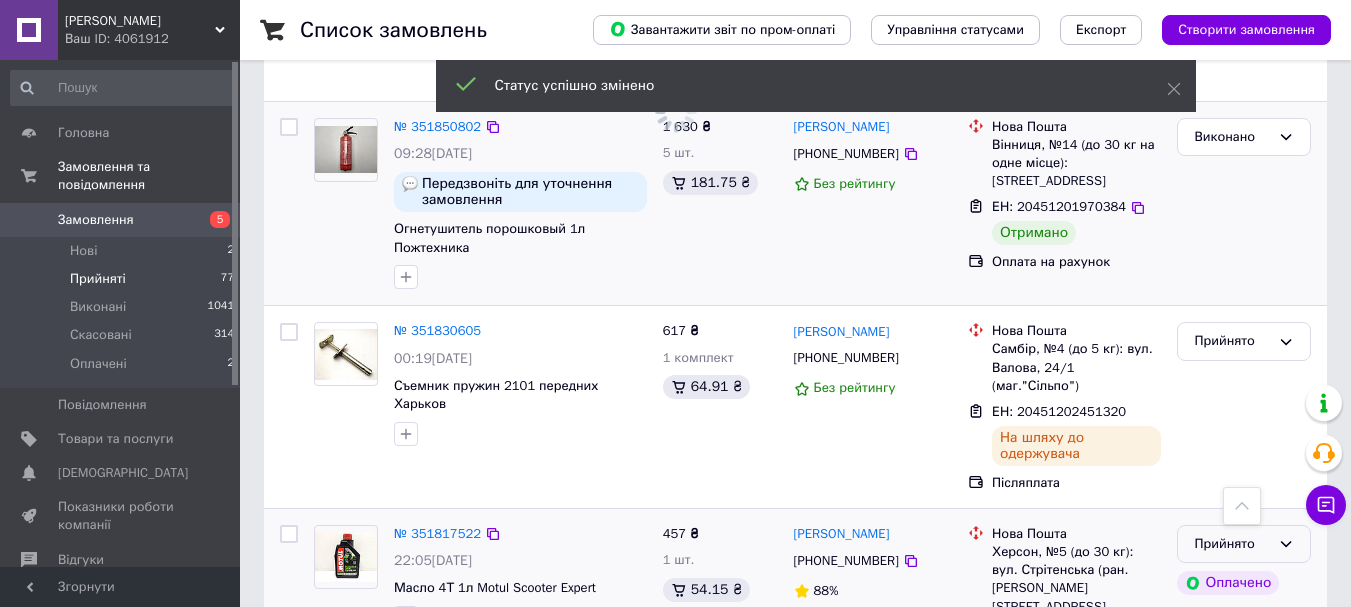 click 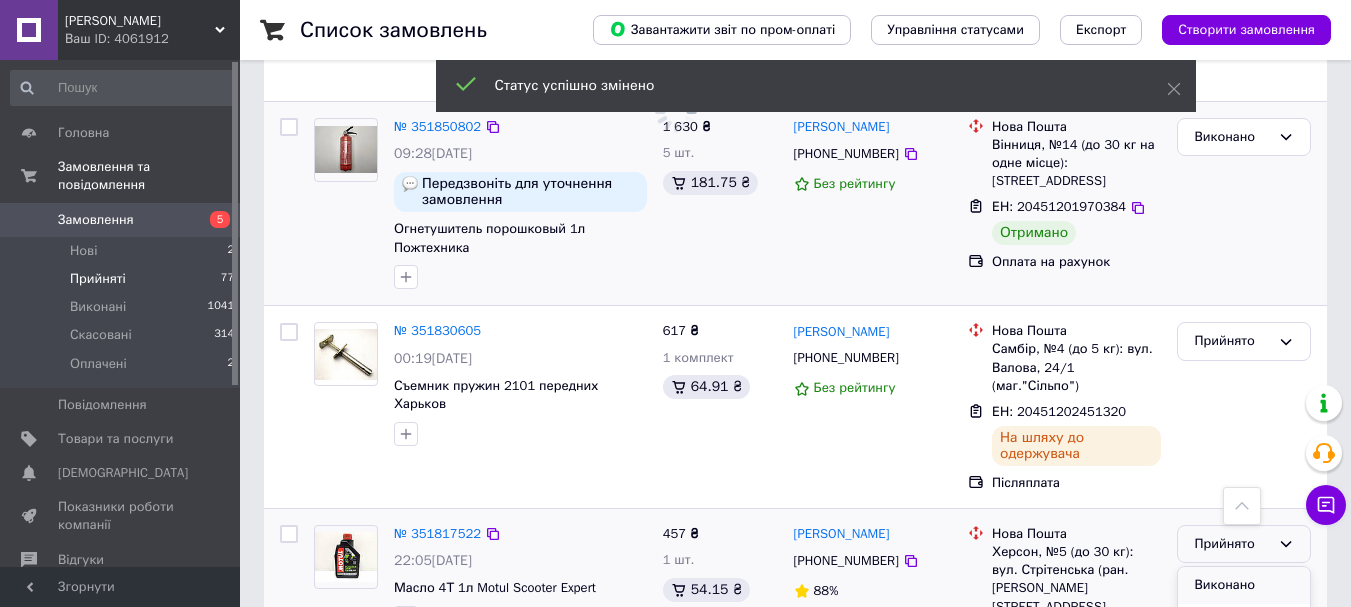 click on "Виконано" at bounding box center (1244, 585) 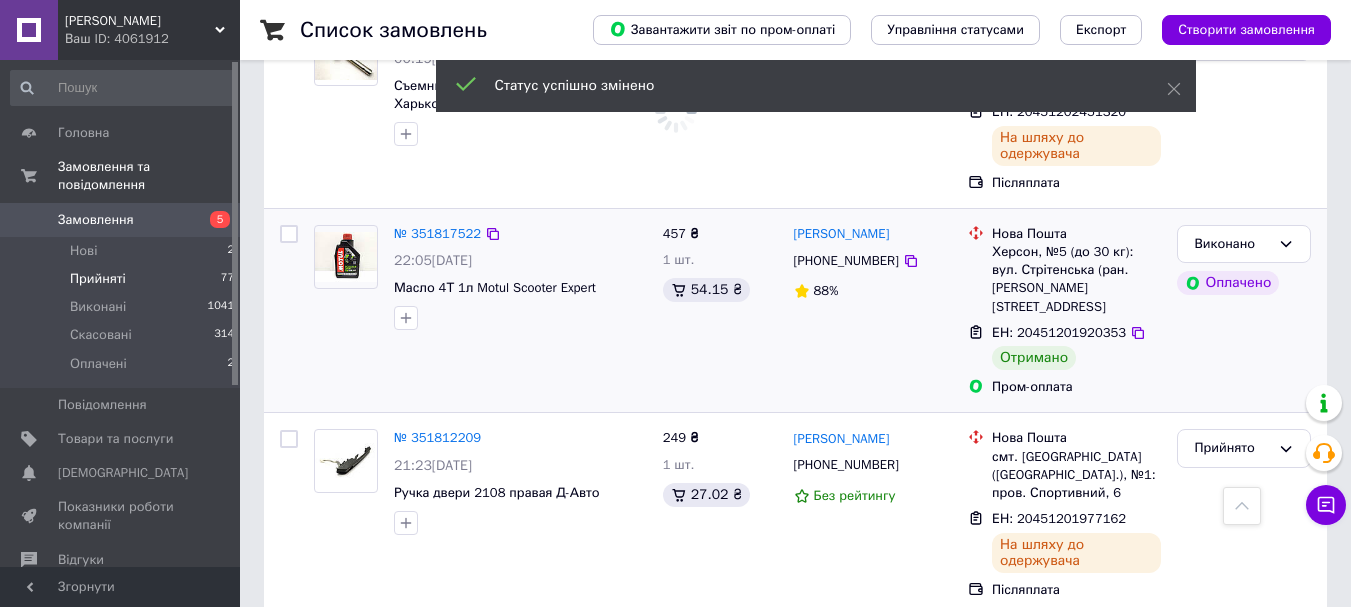 scroll, scrollTop: 7900, scrollLeft: 0, axis: vertical 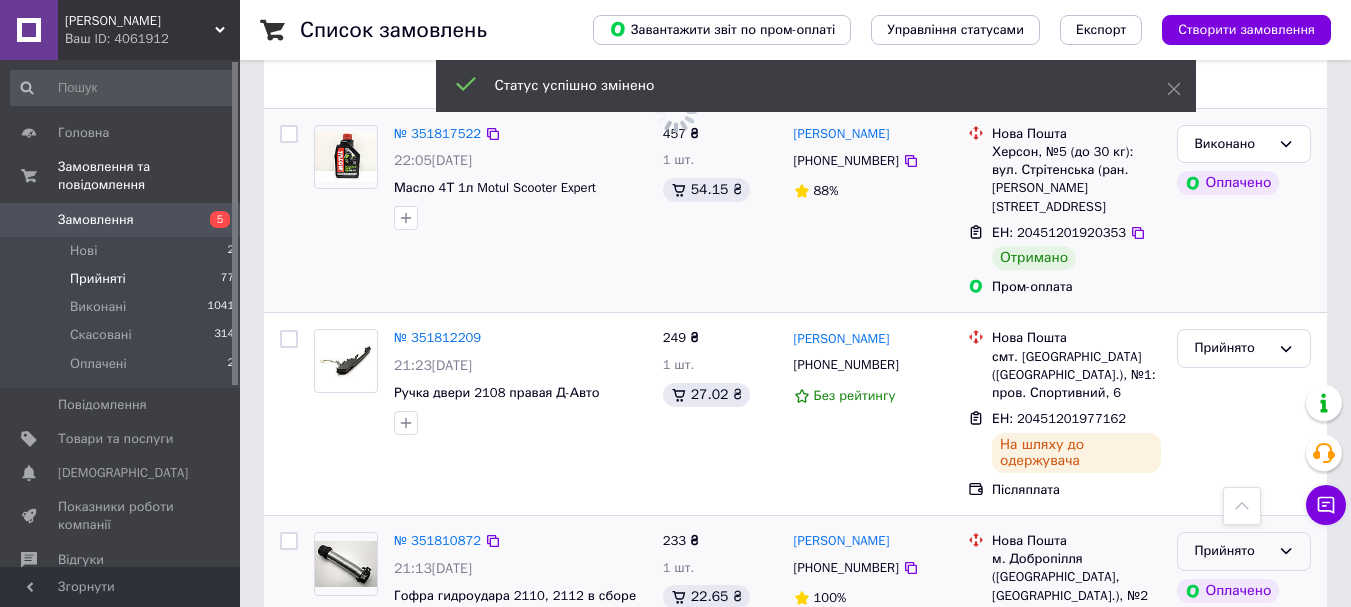 click 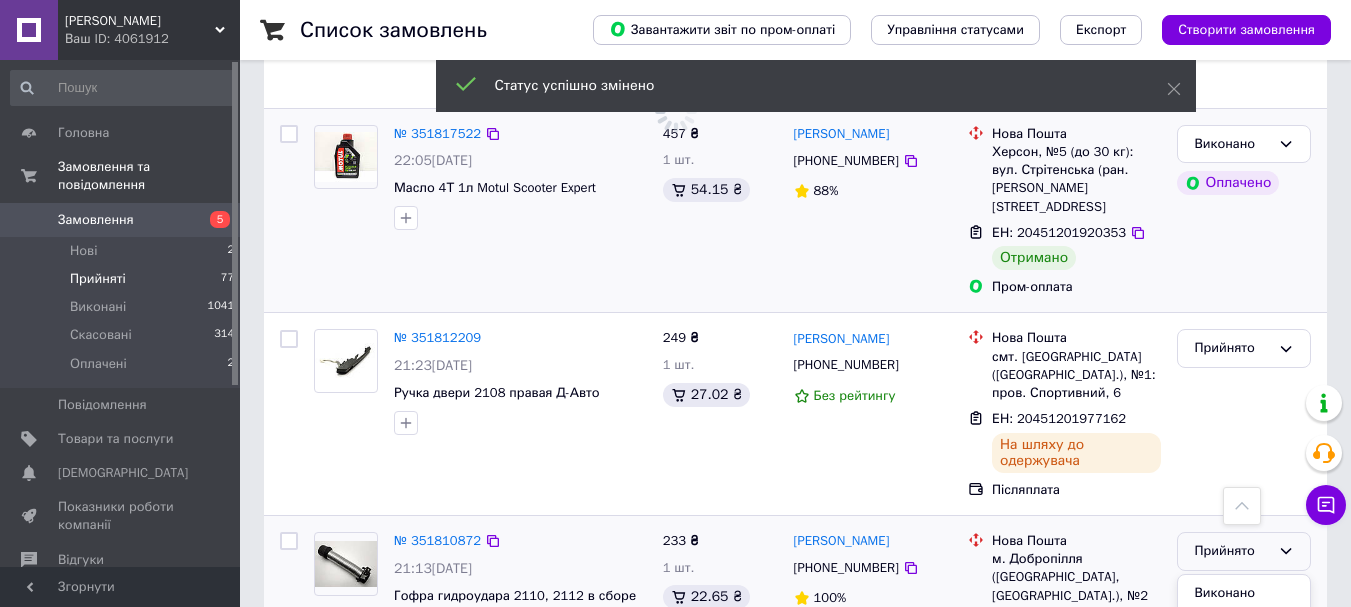 click on "Виконано" at bounding box center [1244, 593] 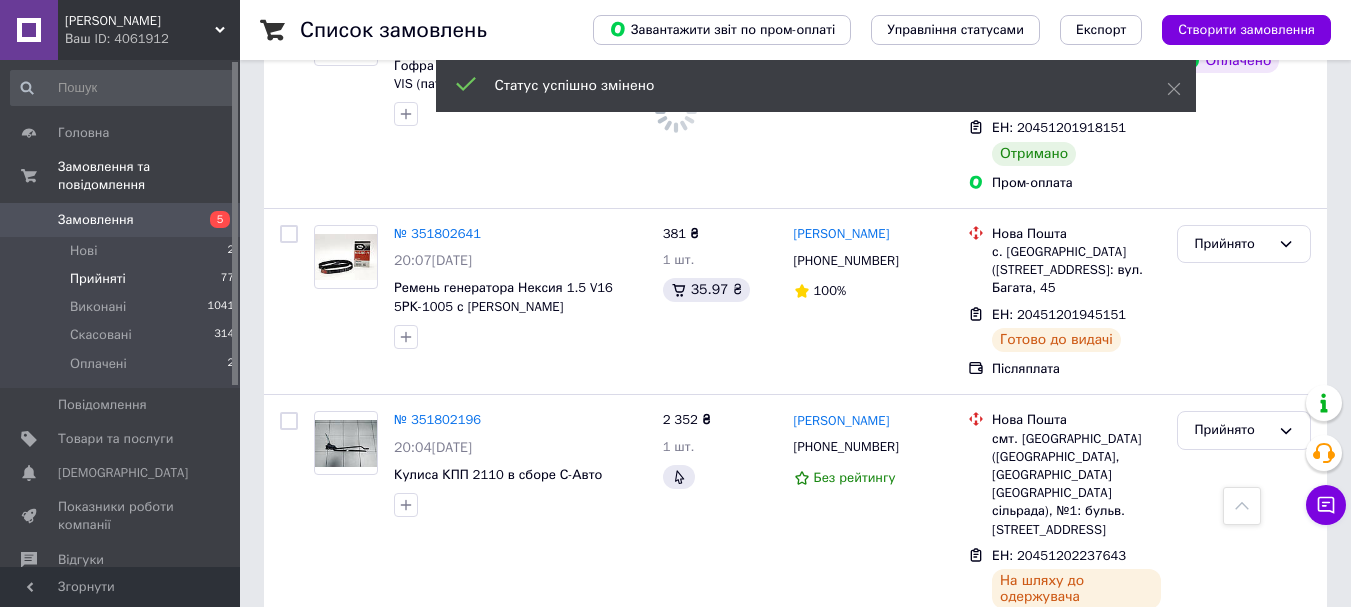 scroll, scrollTop: 8500, scrollLeft: 0, axis: vertical 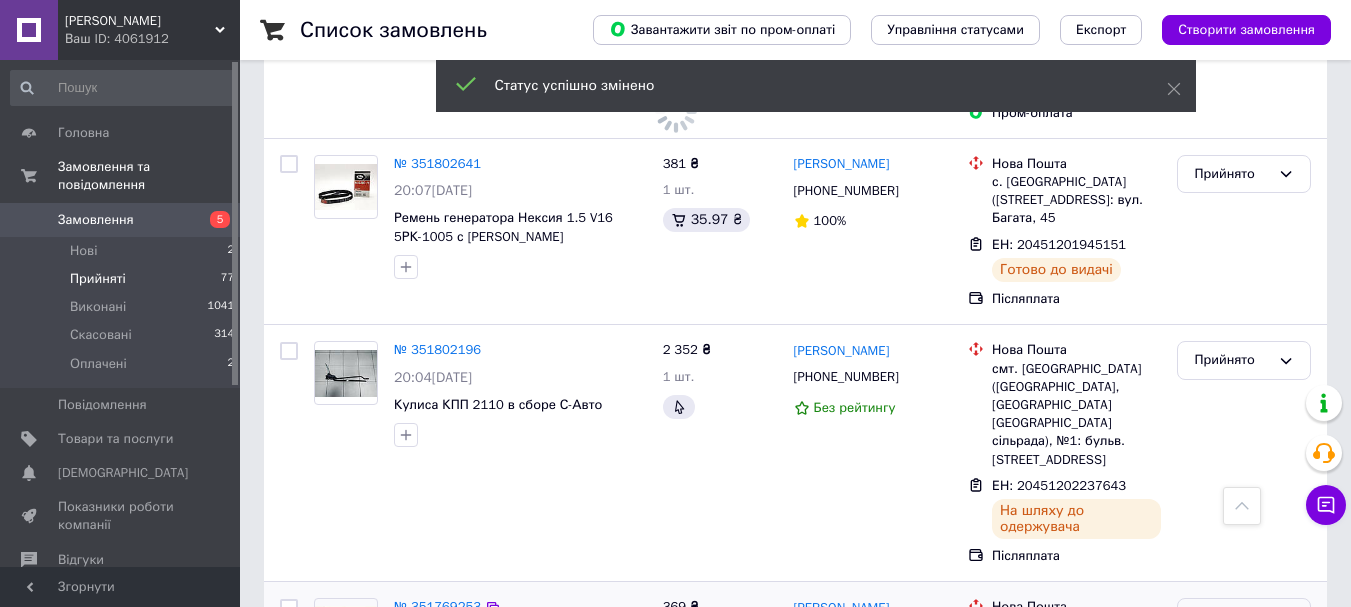 click 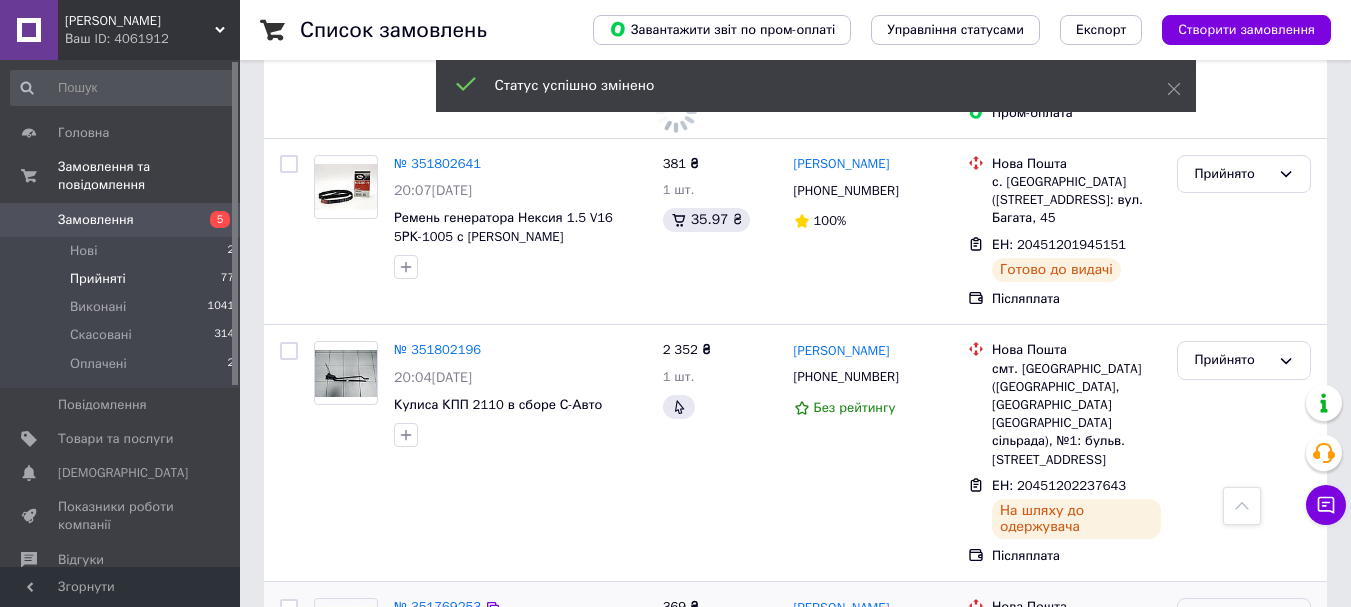 click on "Виконано" at bounding box center [1244, 659] 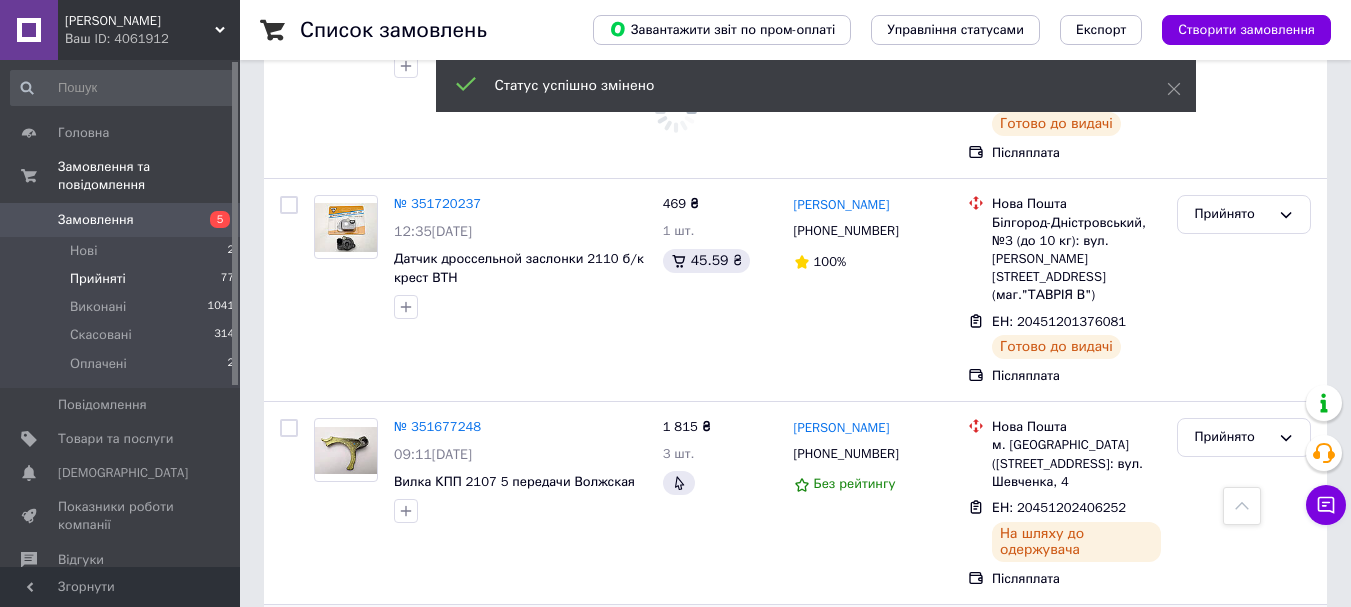 scroll, scrollTop: 9500, scrollLeft: 0, axis: vertical 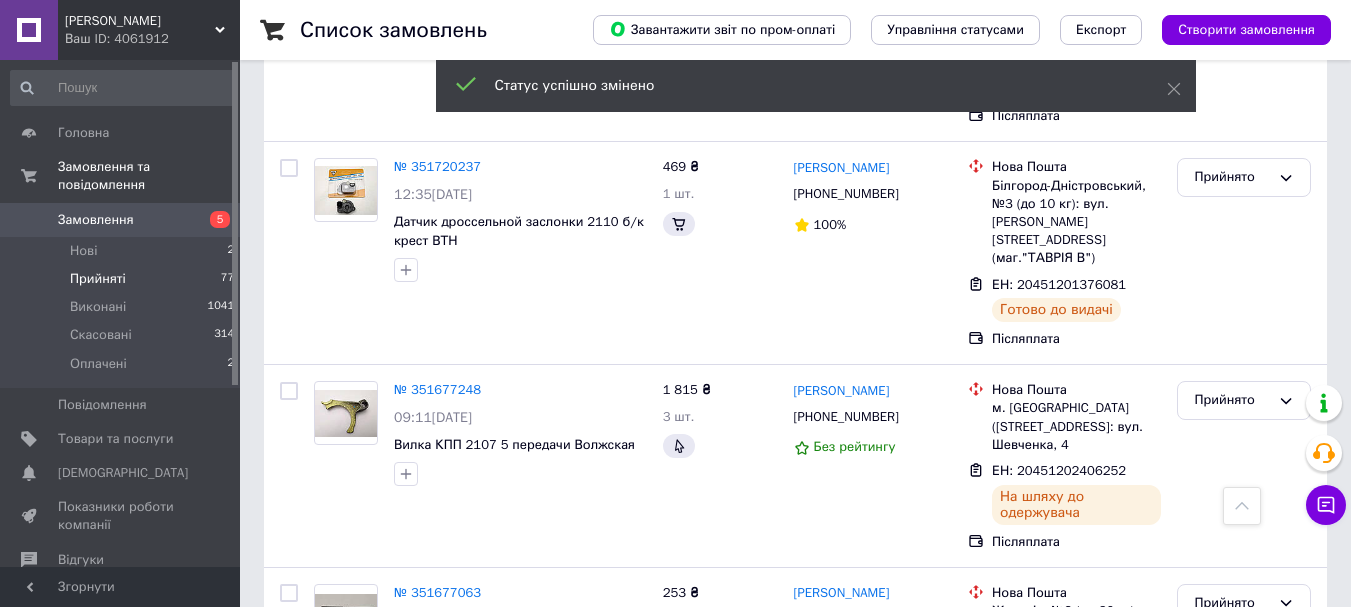 click 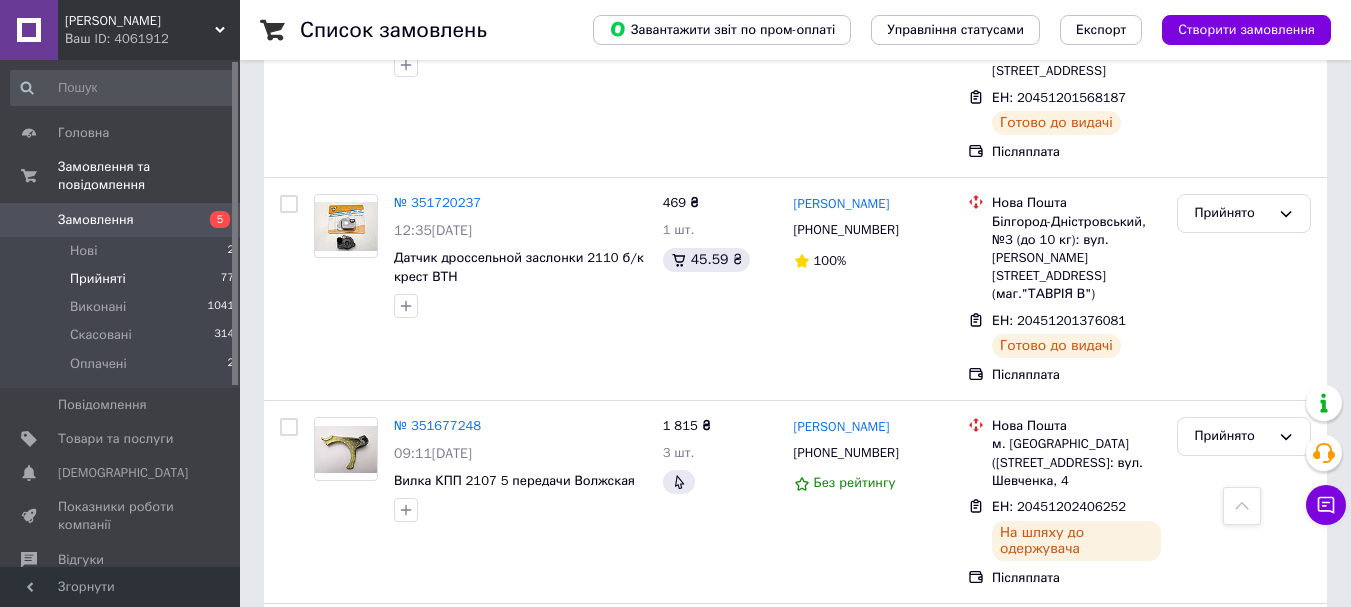 click on "Виконано" at bounding box center (1244, 867) 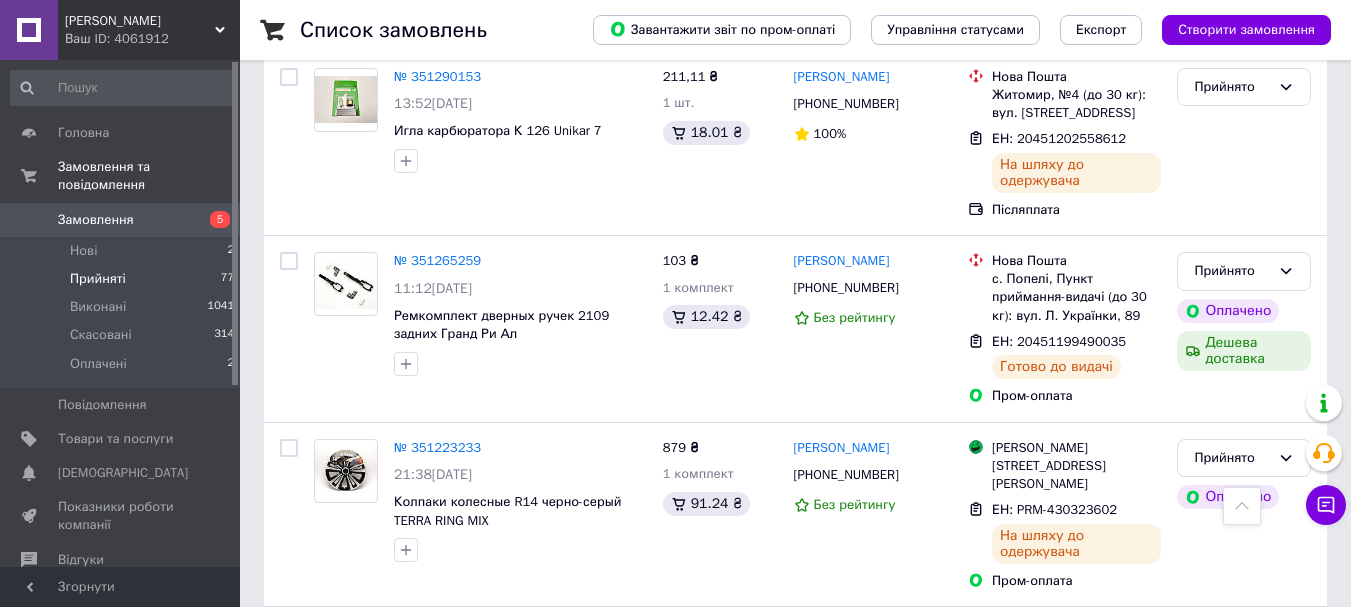 scroll, scrollTop: 14684, scrollLeft: 0, axis: vertical 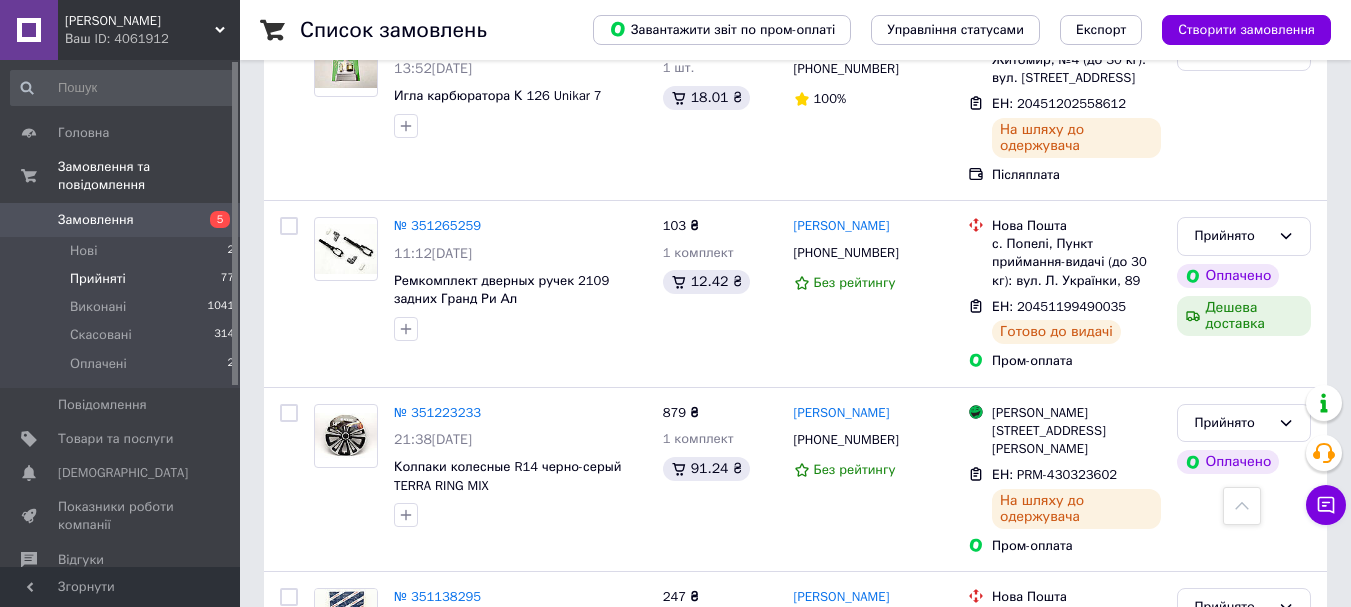 click 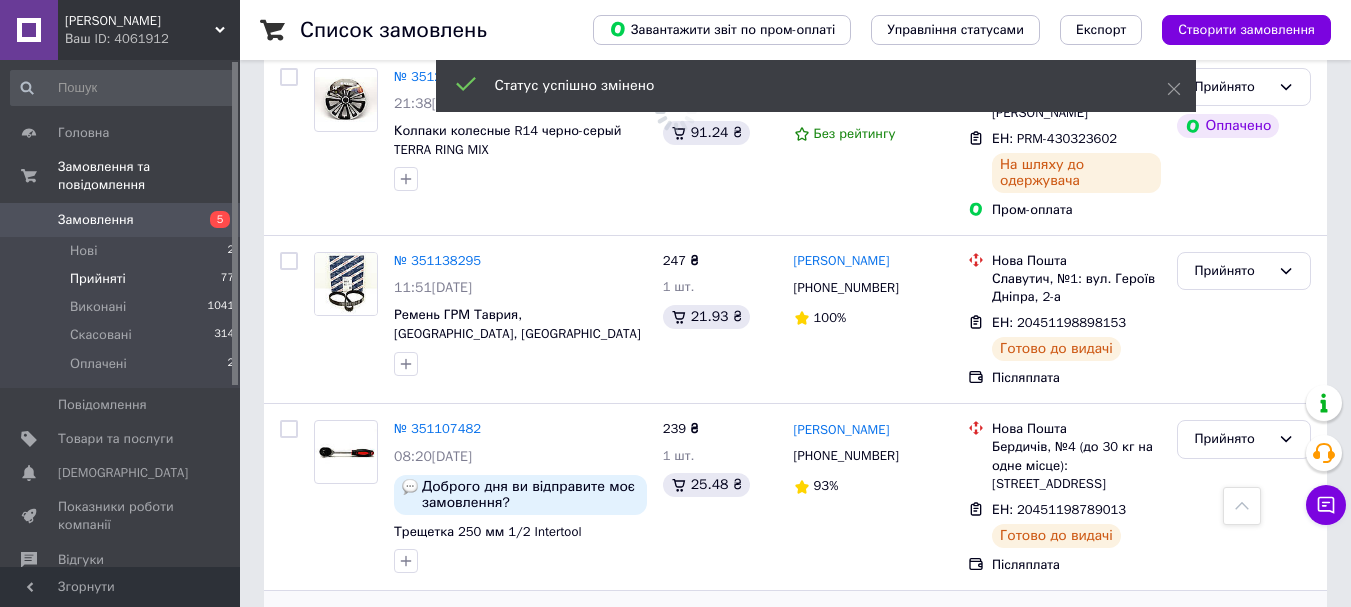 scroll, scrollTop: 15030, scrollLeft: 0, axis: vertical 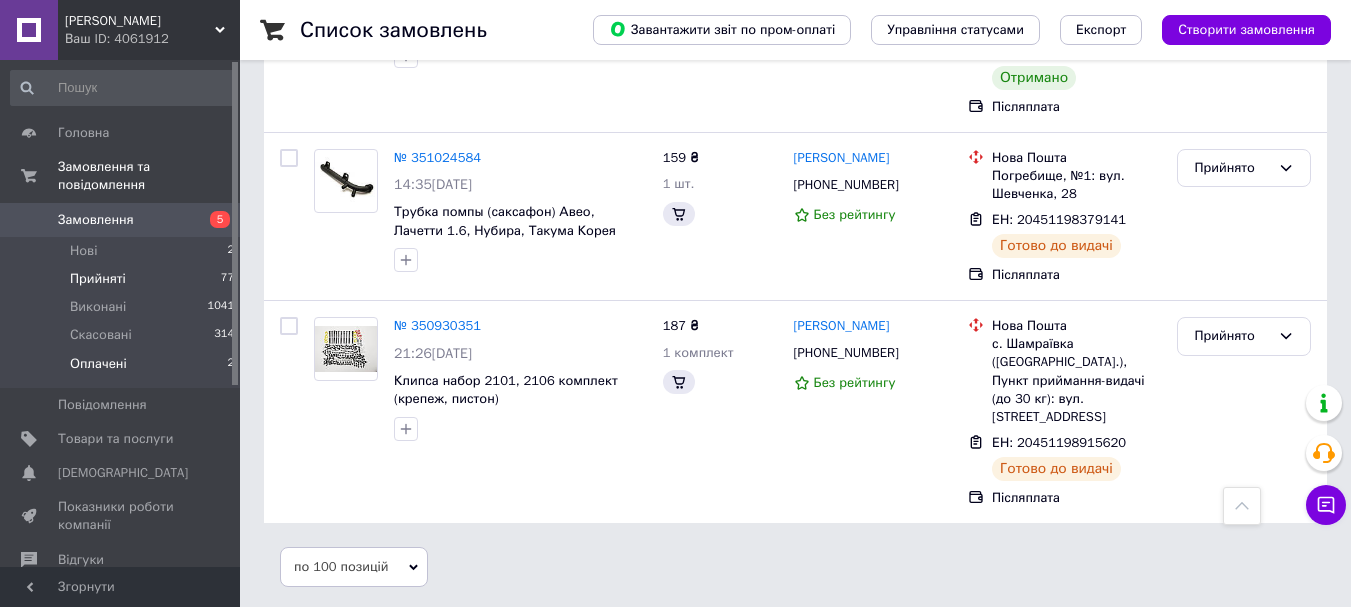 click on "Оплачені" at bounding box center [98, 364] 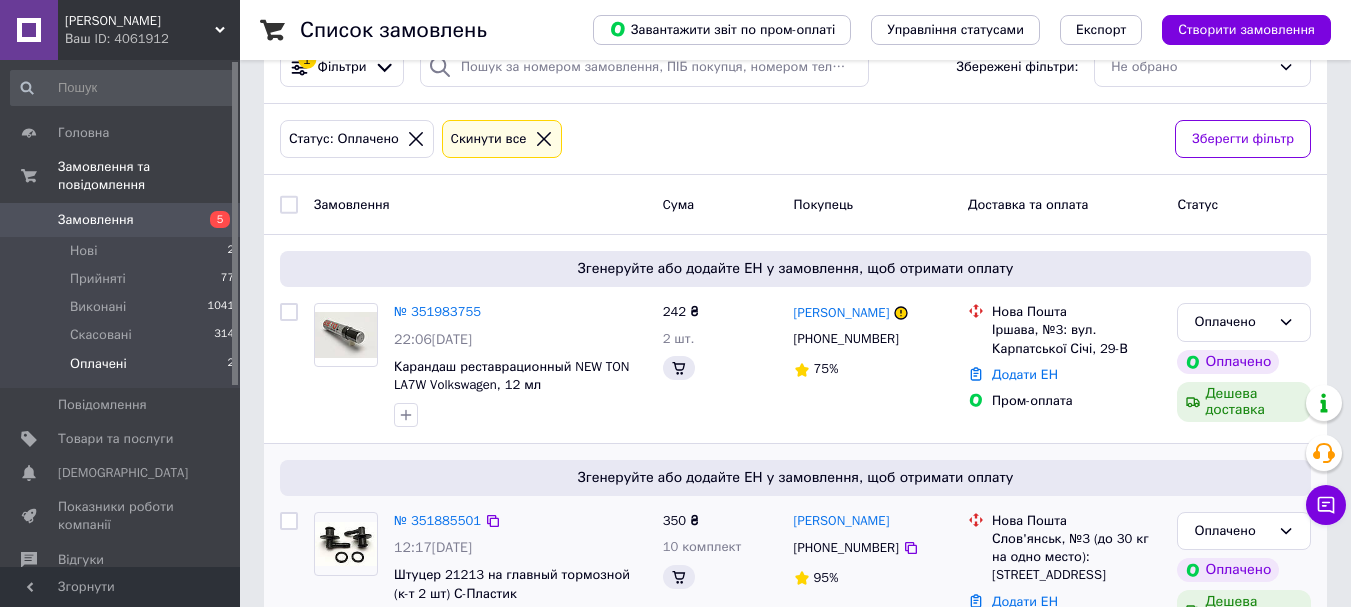 scroll, scrollTop: 122, scrollLeft: 0, axis: vertical 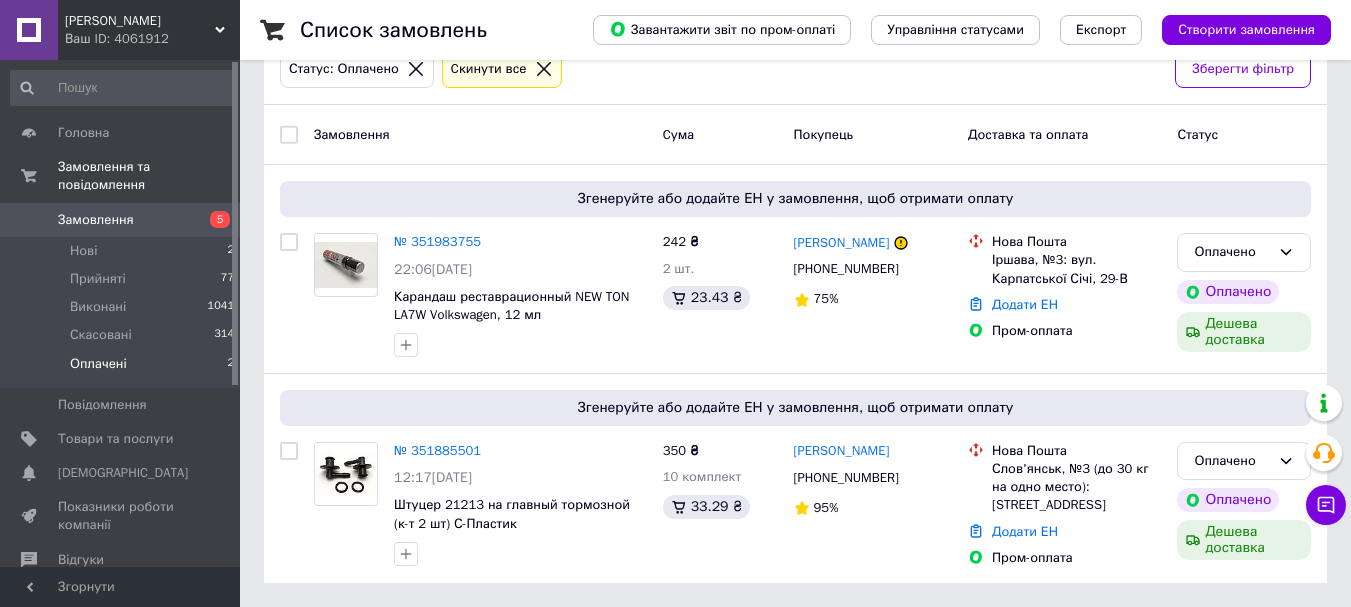 click on "Замовлення" at bounding box center (96, 220) 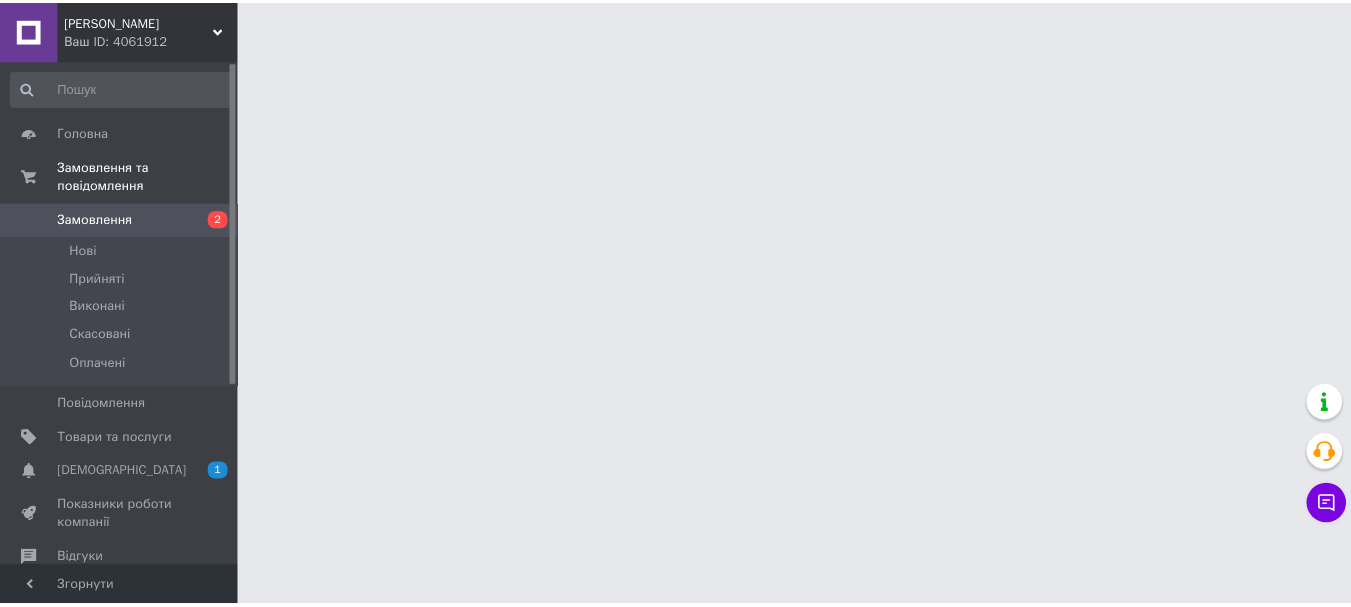 scroll, scrollTop: 0, scrollLeft: 0, axis: both 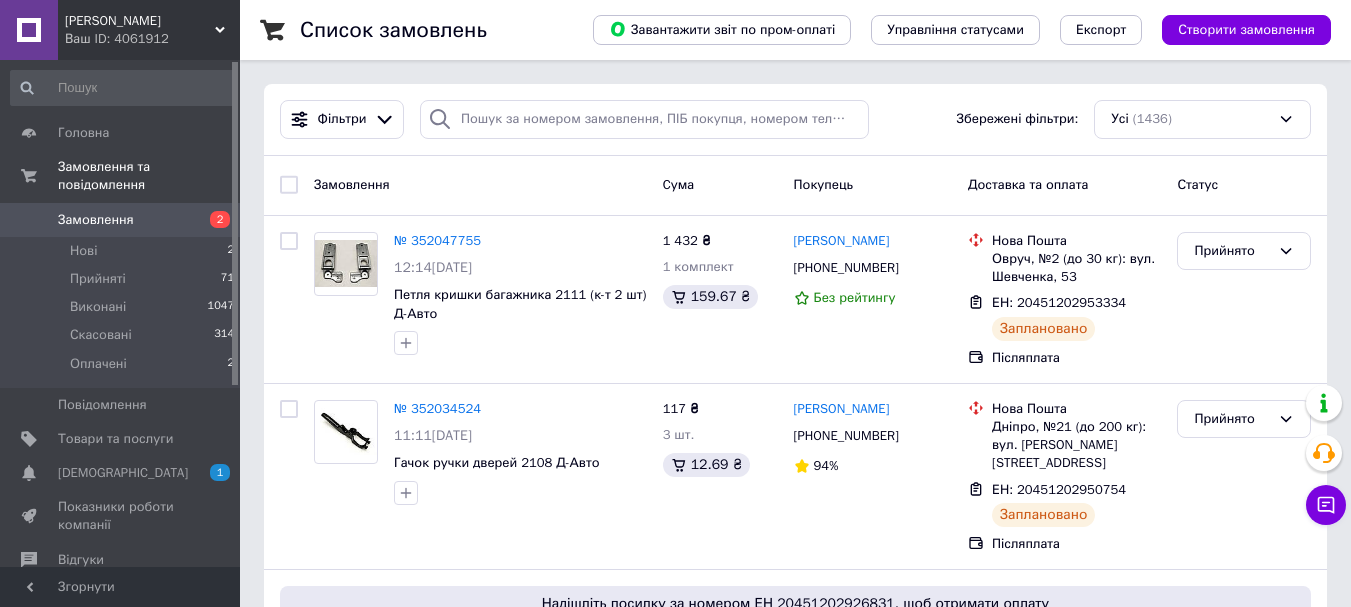 click on "Замовлення 2" at bounding box center [123, 220] 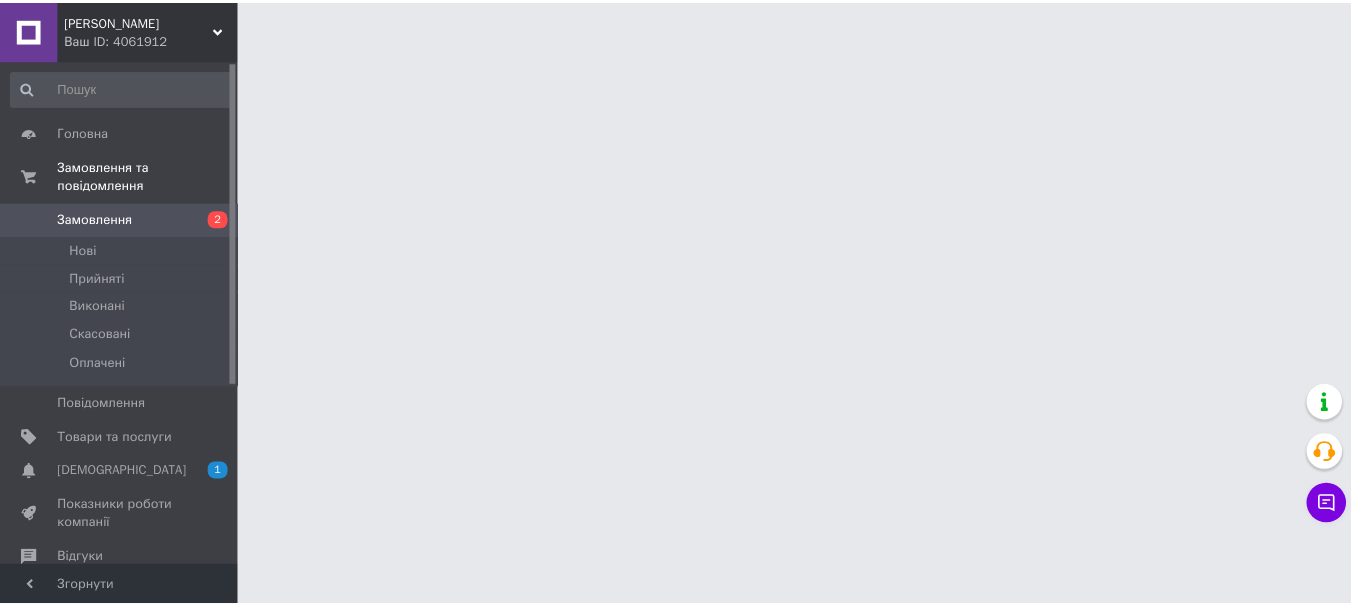 scroll, scrollTop: 0, scrollLeft: 0, axis: both 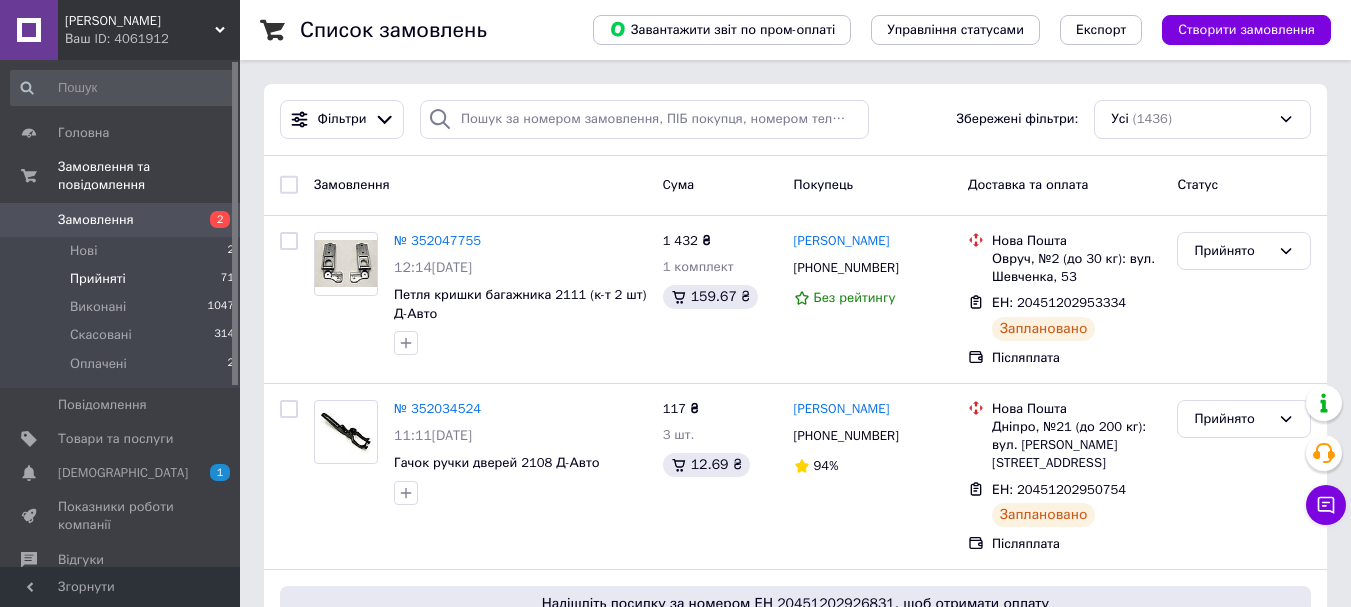 click on "Прийняті" at bounding box center [98, 279] 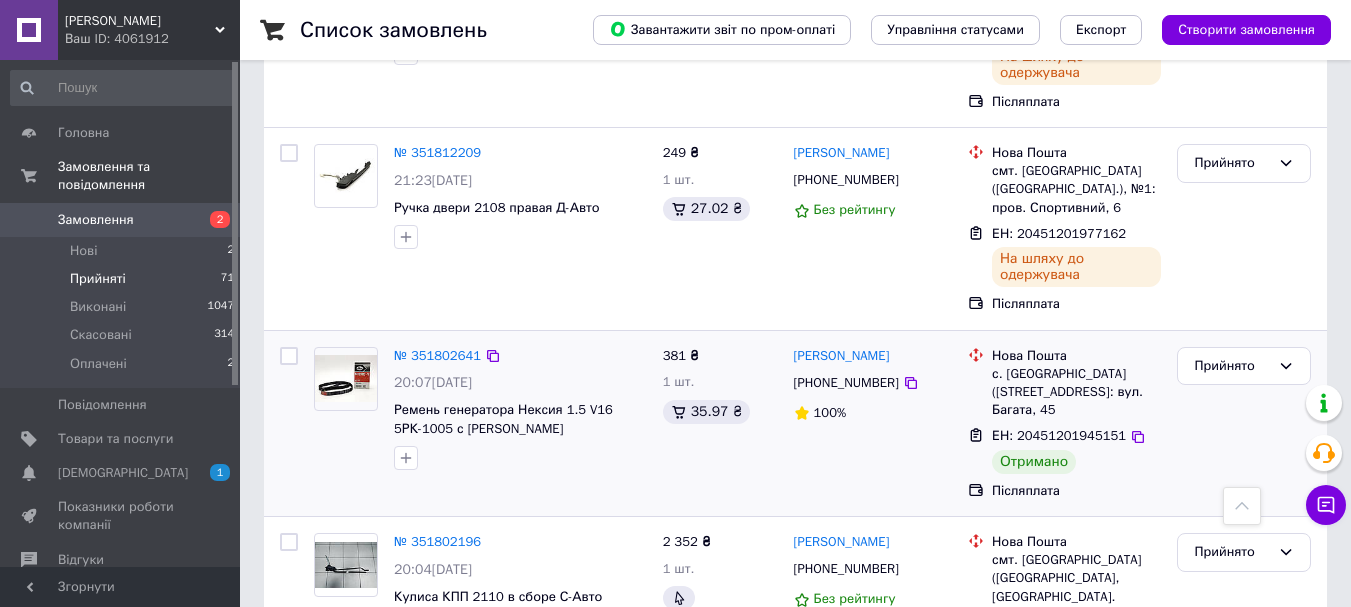 scroll, scrollTop: 7300, scrollLeft: 0, axis: vertical 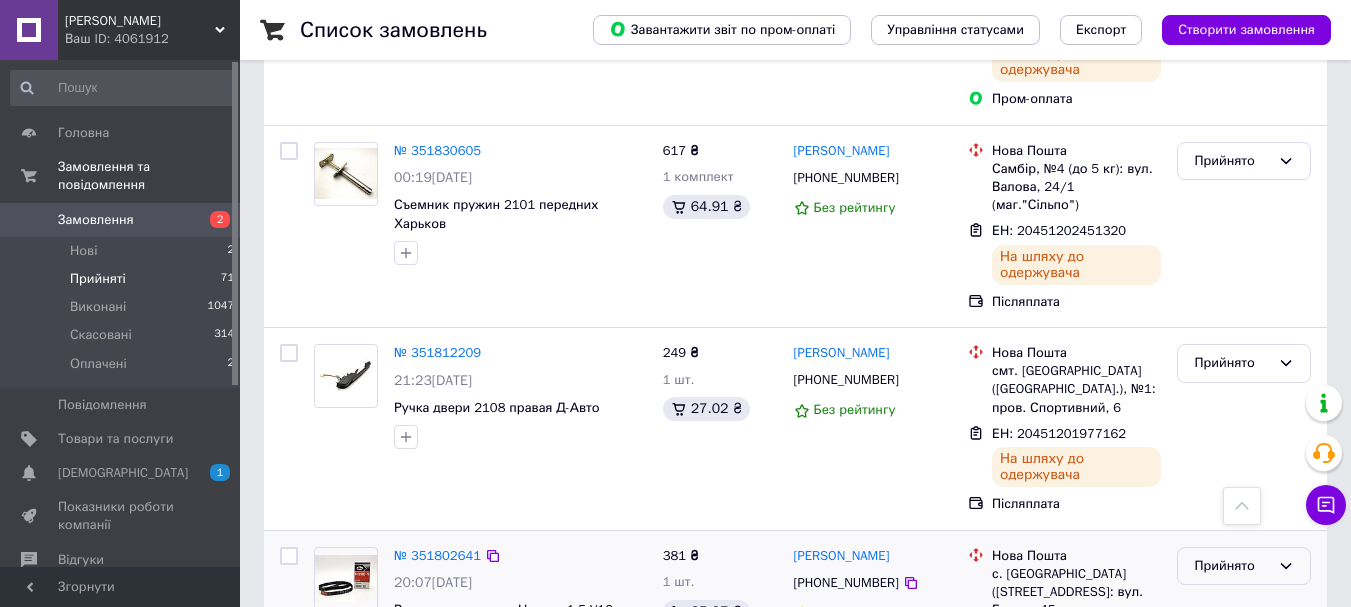 click 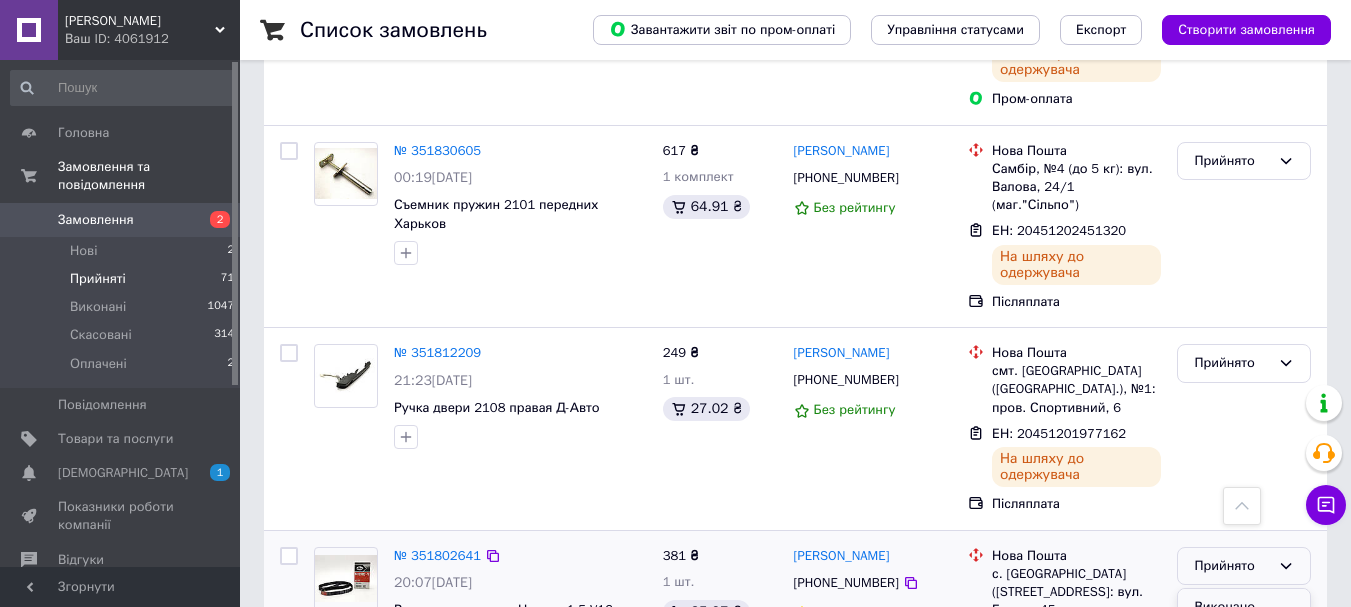 click on "Виконано" at bounding box center [1244, 607] 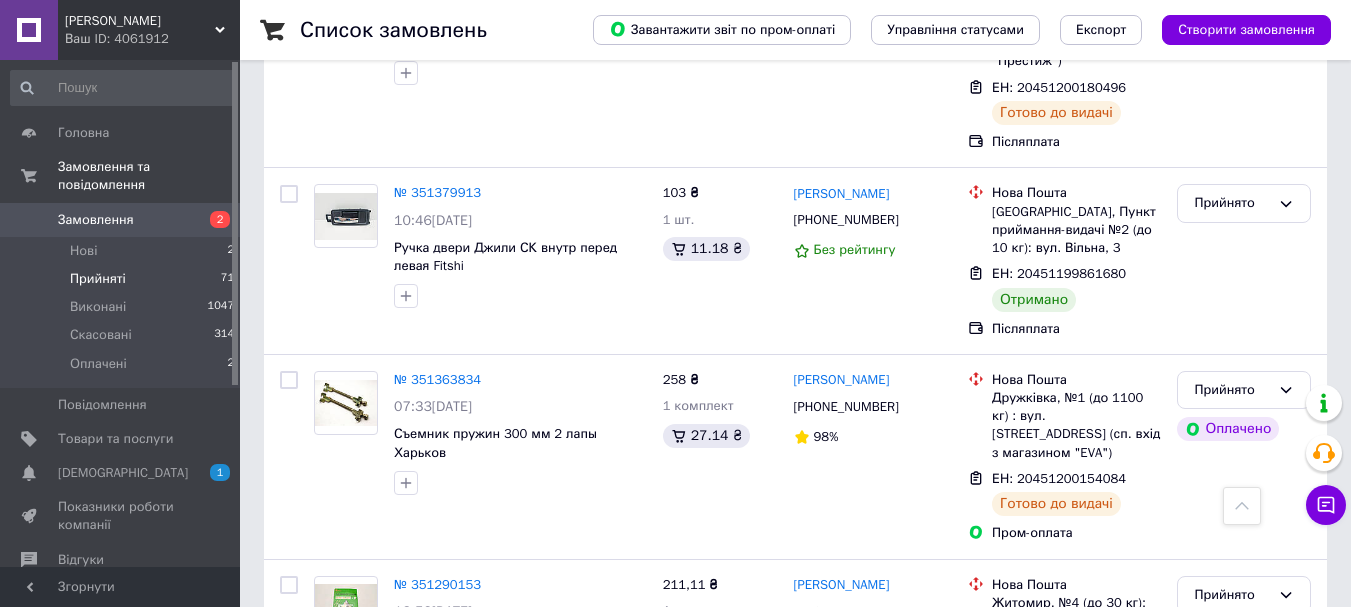 scroll, scrollTop: 13000, scrollLeft: 0, axis: vertical 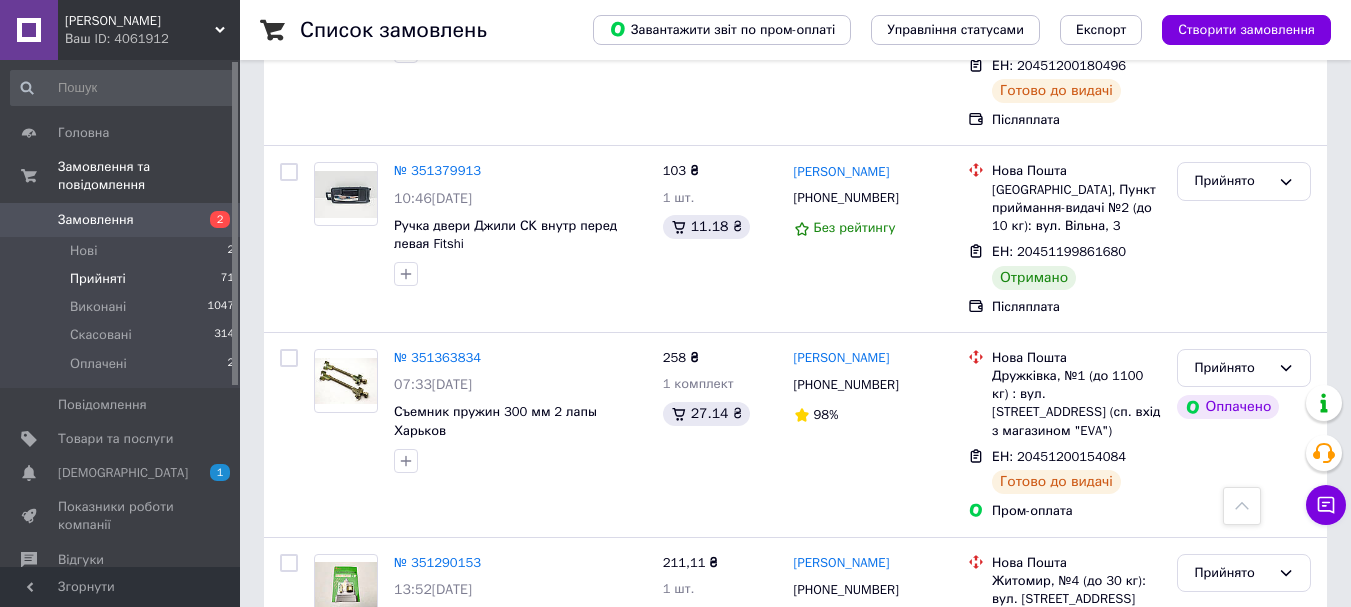 click 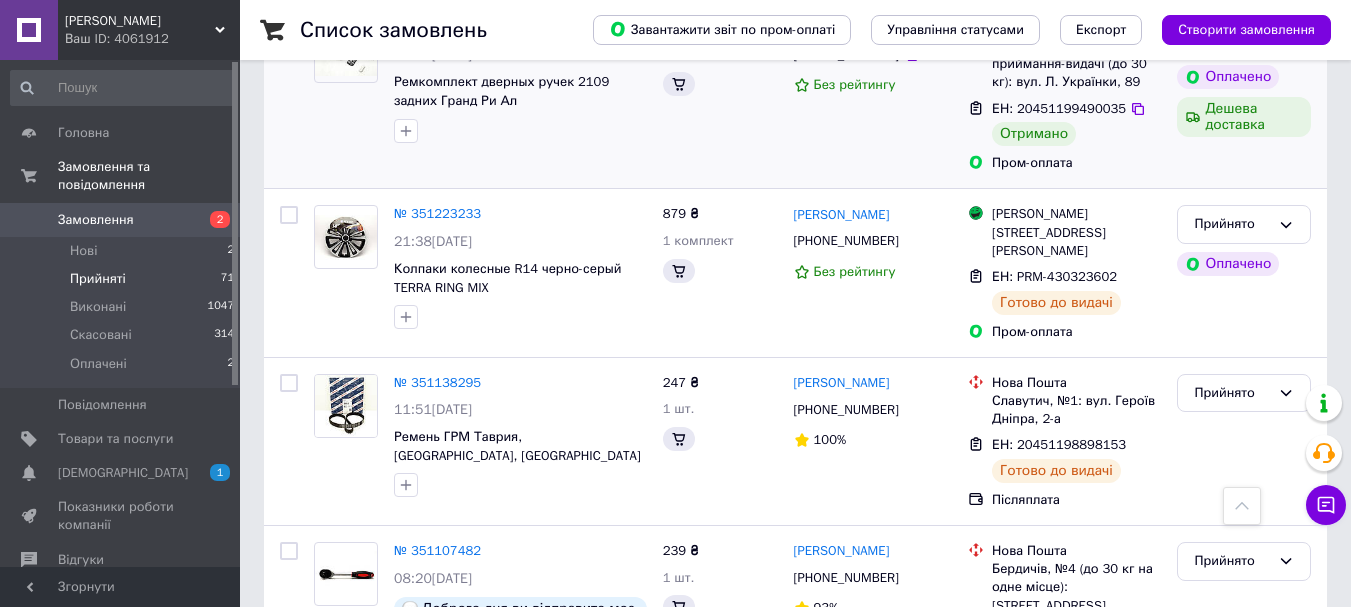 scroll, scrollTop: 13719, scrollLeft: 0, axis: vertical 